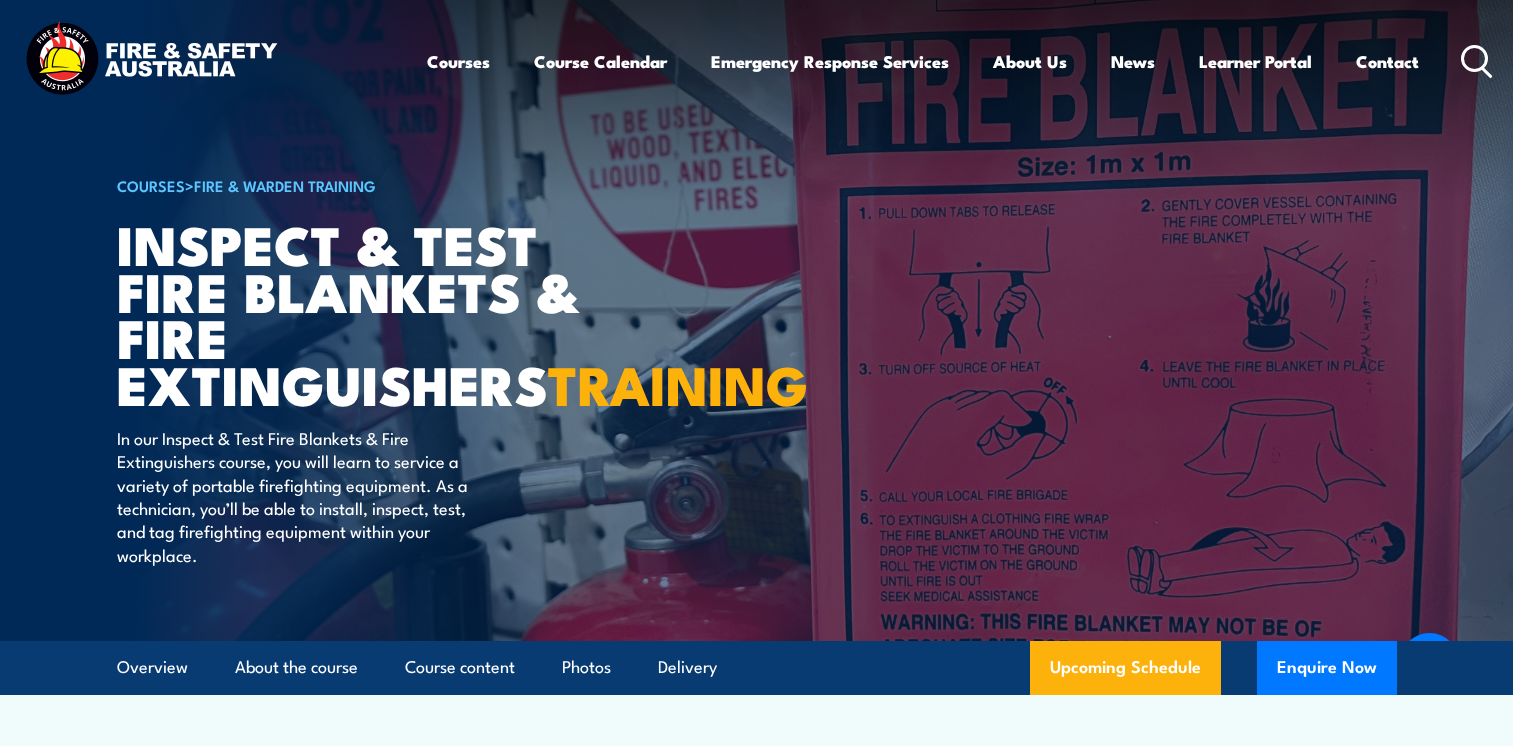 scroll, scrollTop: 3713, scrollLeft: 0, axis: vertical 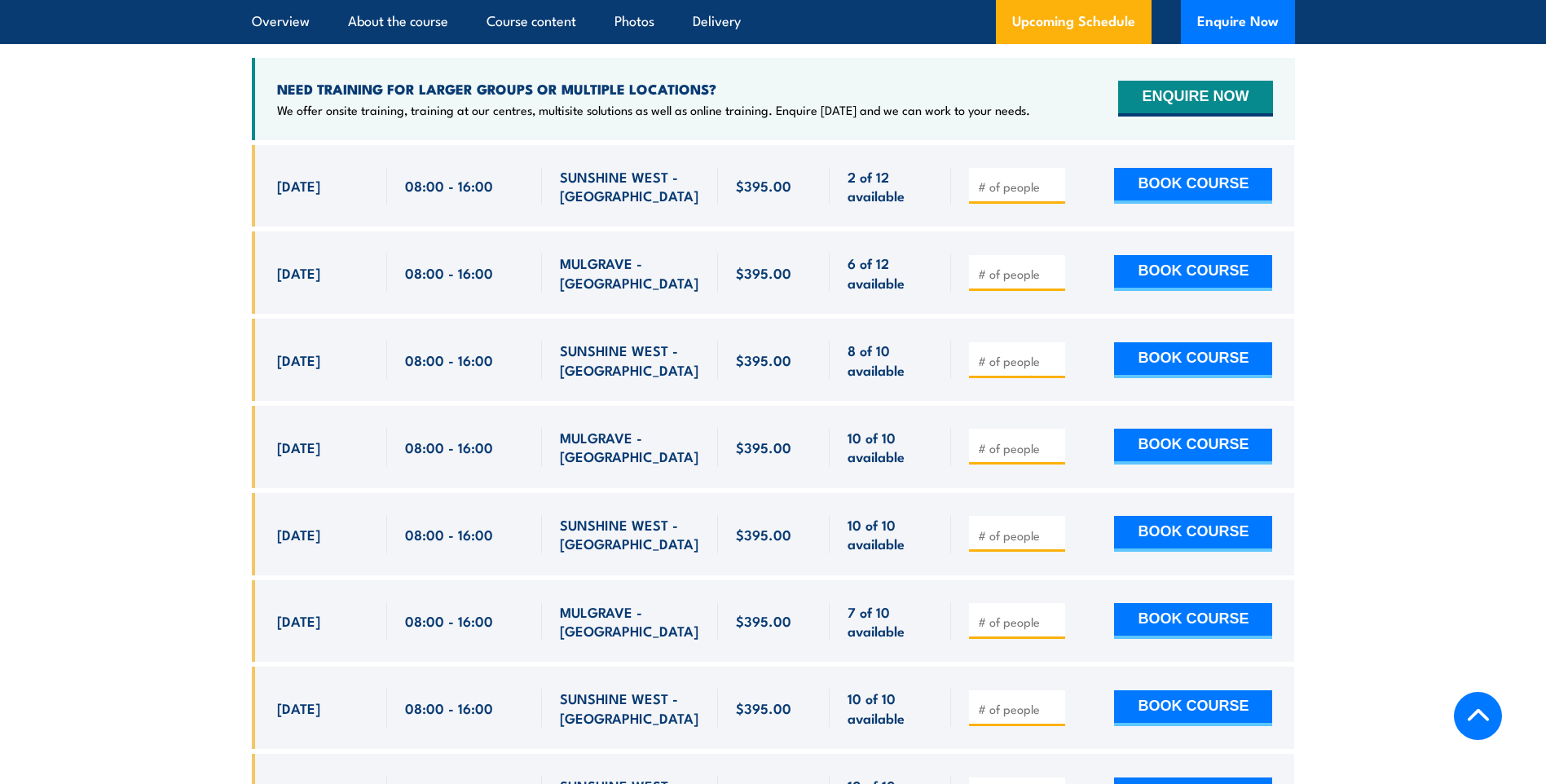 click at bounding box center [1019, 274] 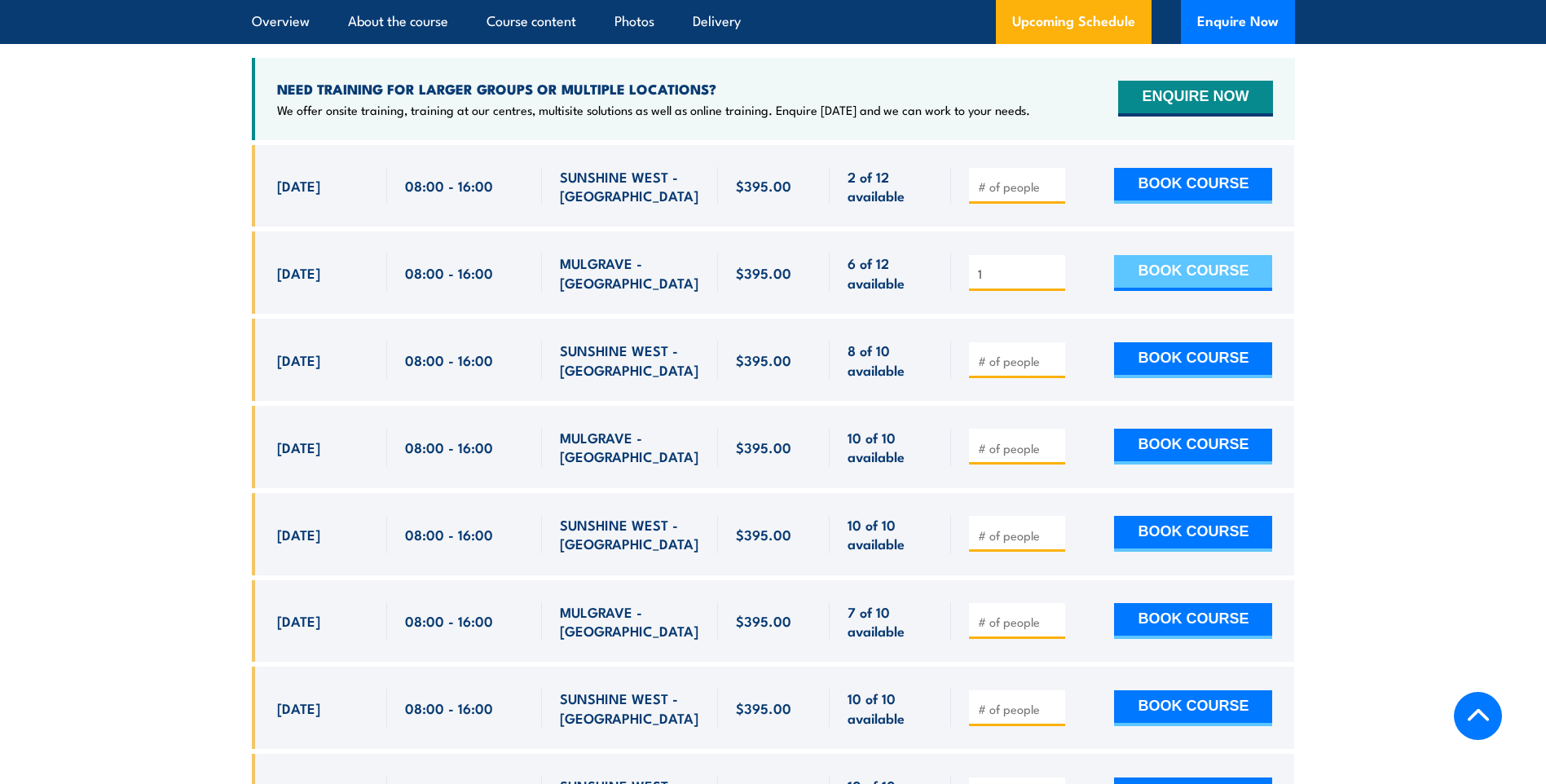 type on "1" 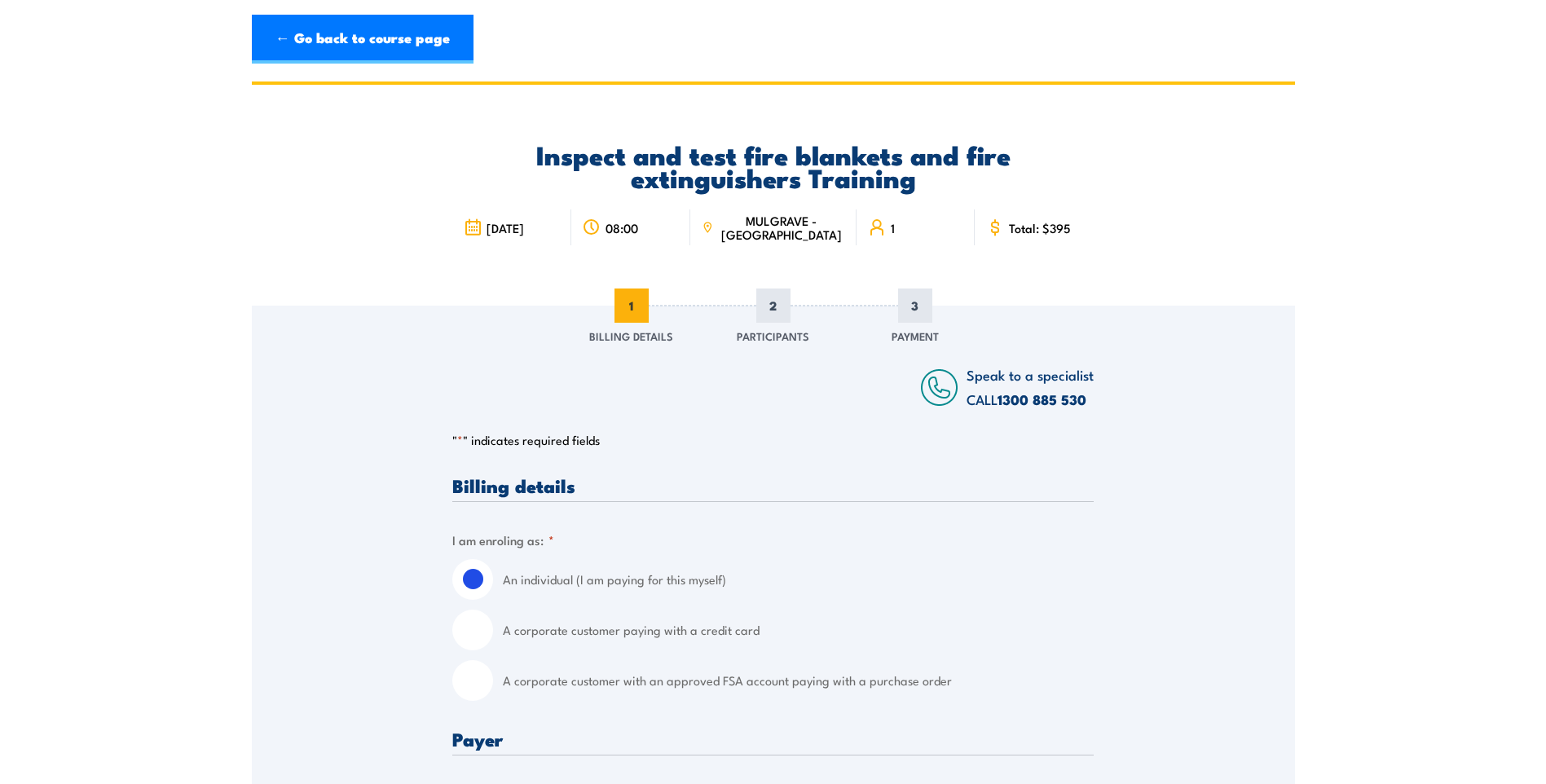 scroll, scrollTop: 0, scrollLeft: 0, axis: both 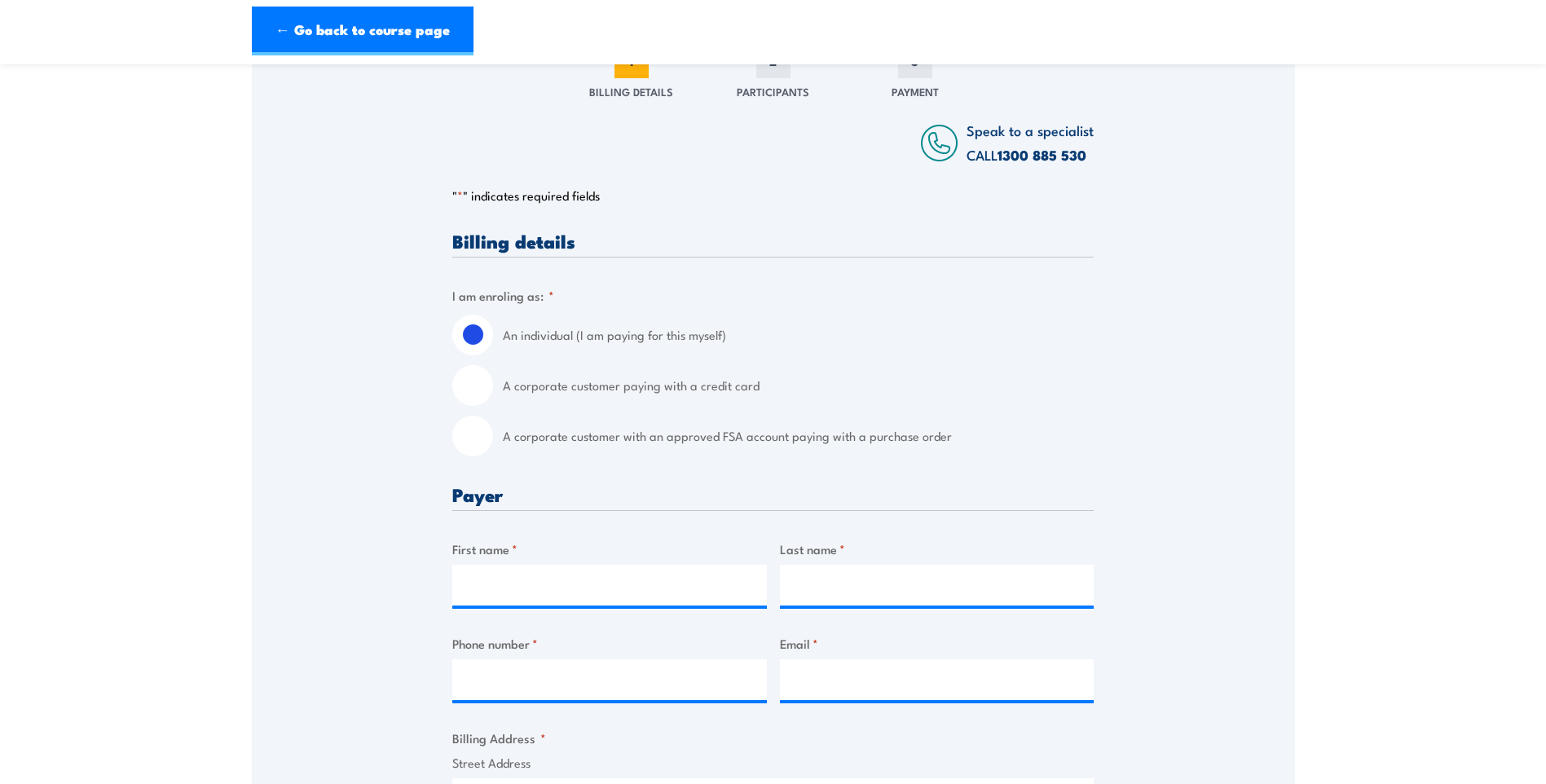 click on "A corporate customer paying with a credit card" at bounding box center [473, 385] 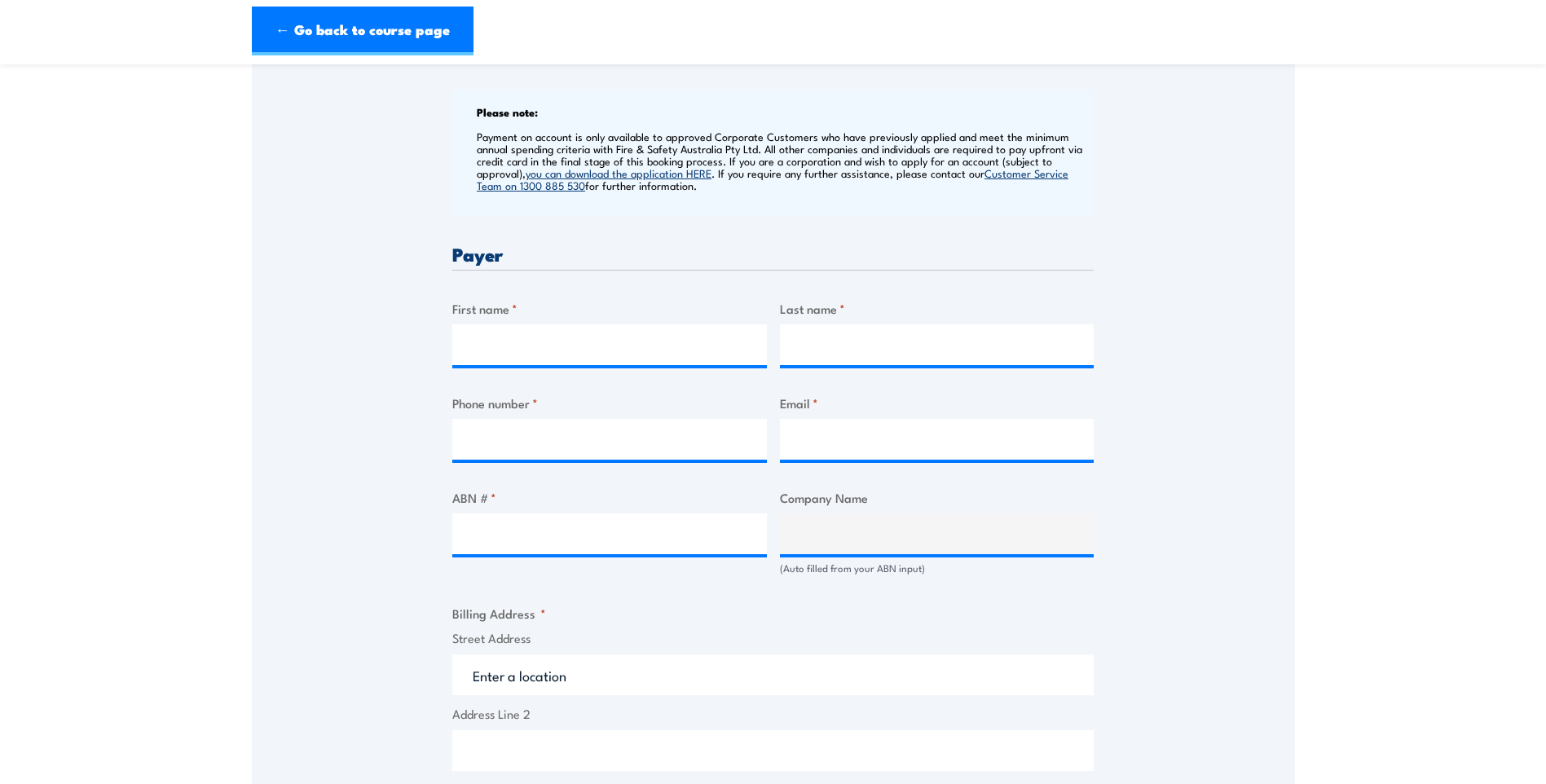 scroll, scrollTop: 652, scrollLeft: 0, axis: vertical 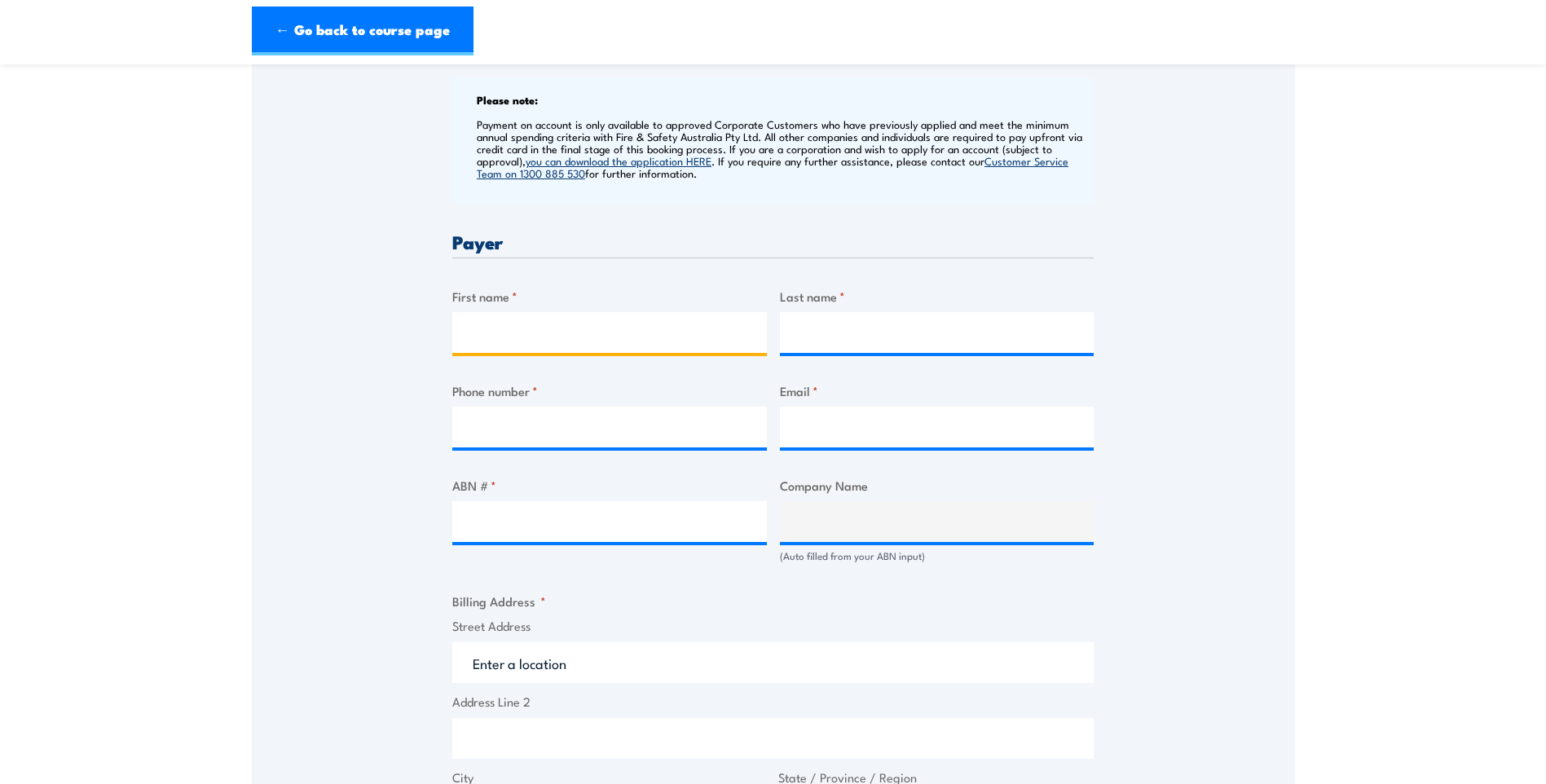 click on "First name *" at bounding box center [610, 333] 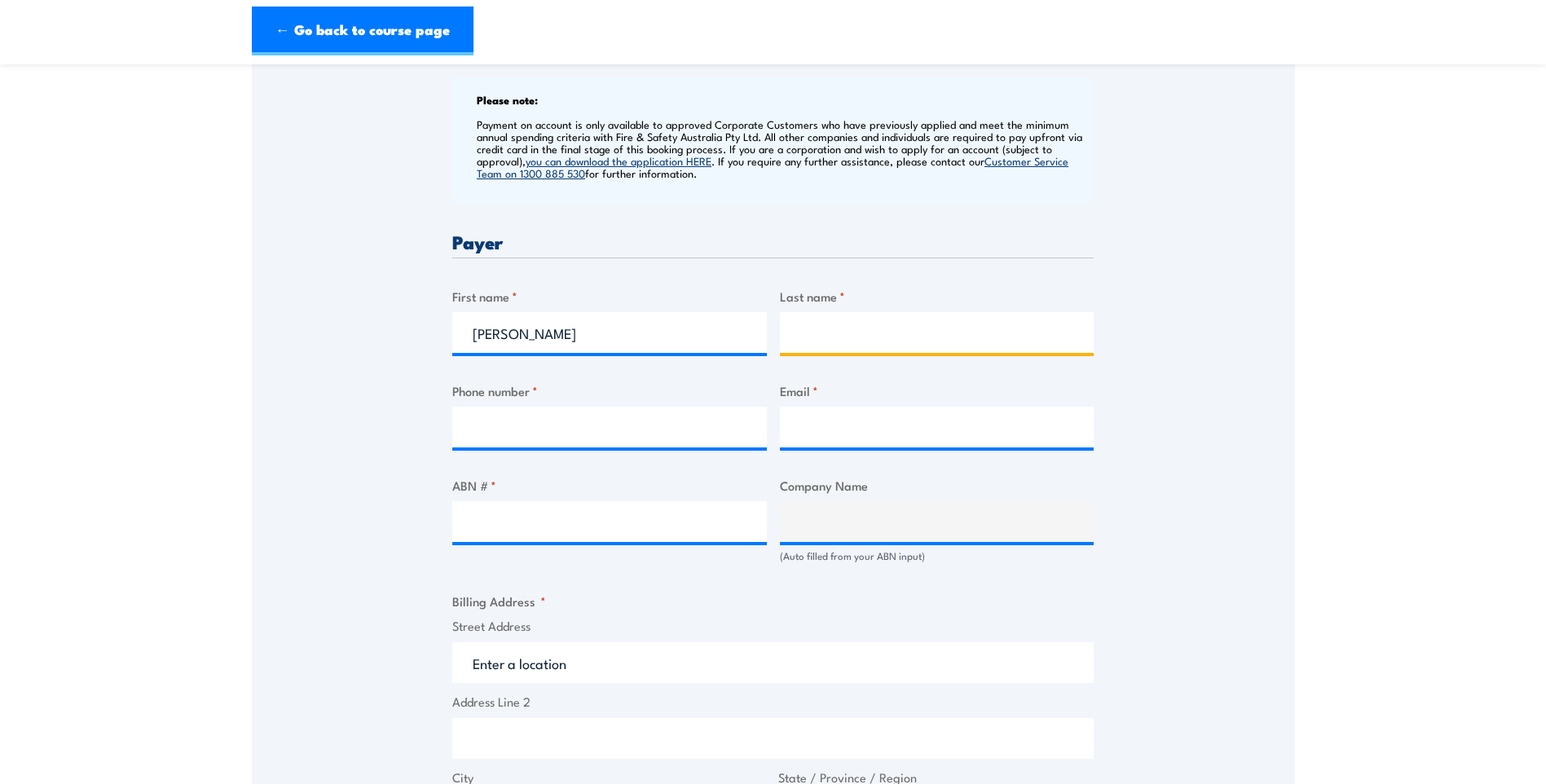 type on "Jurg" 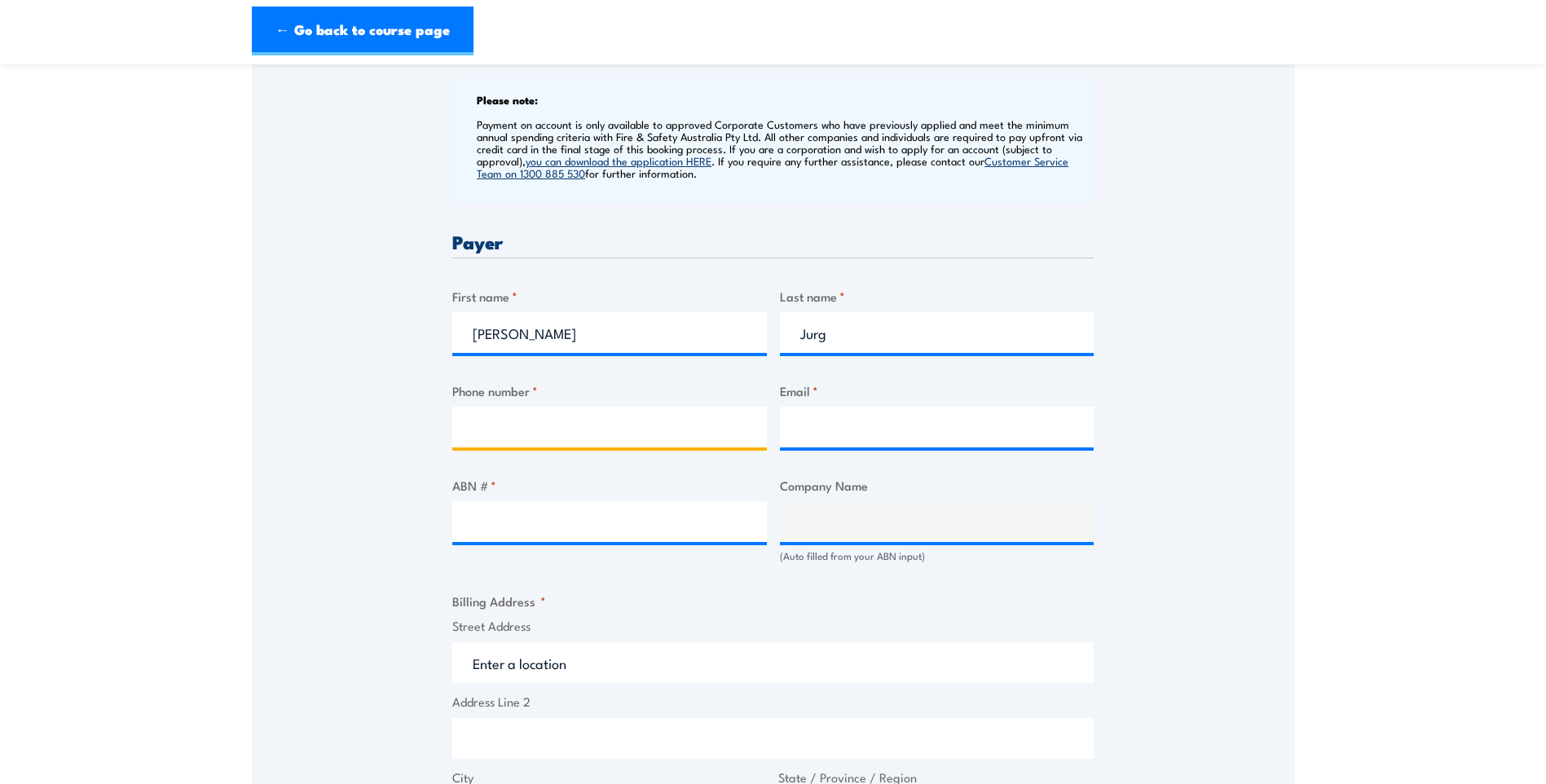 type on "0418880872" 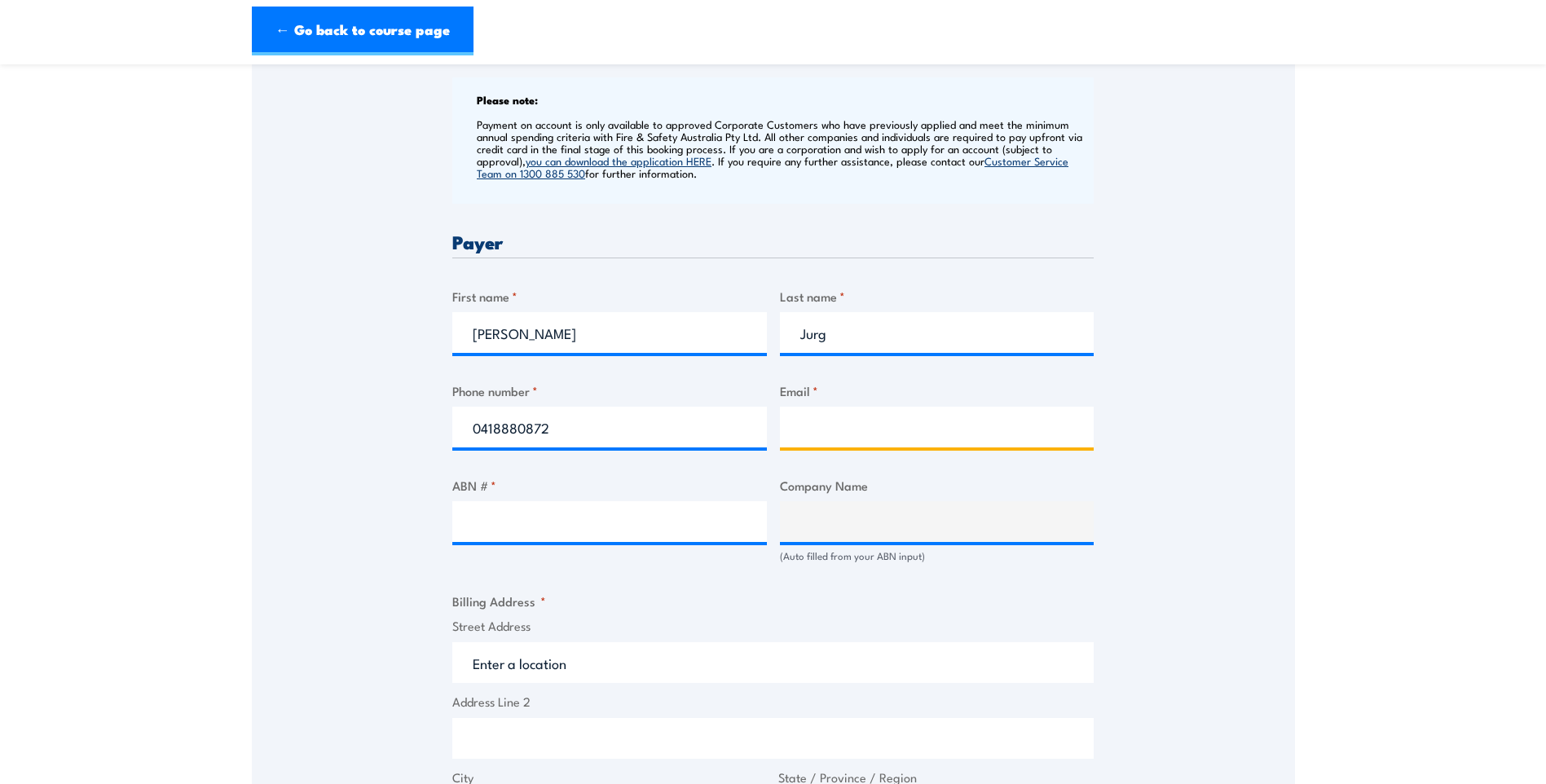 type on "renee@australianwind.com.au" 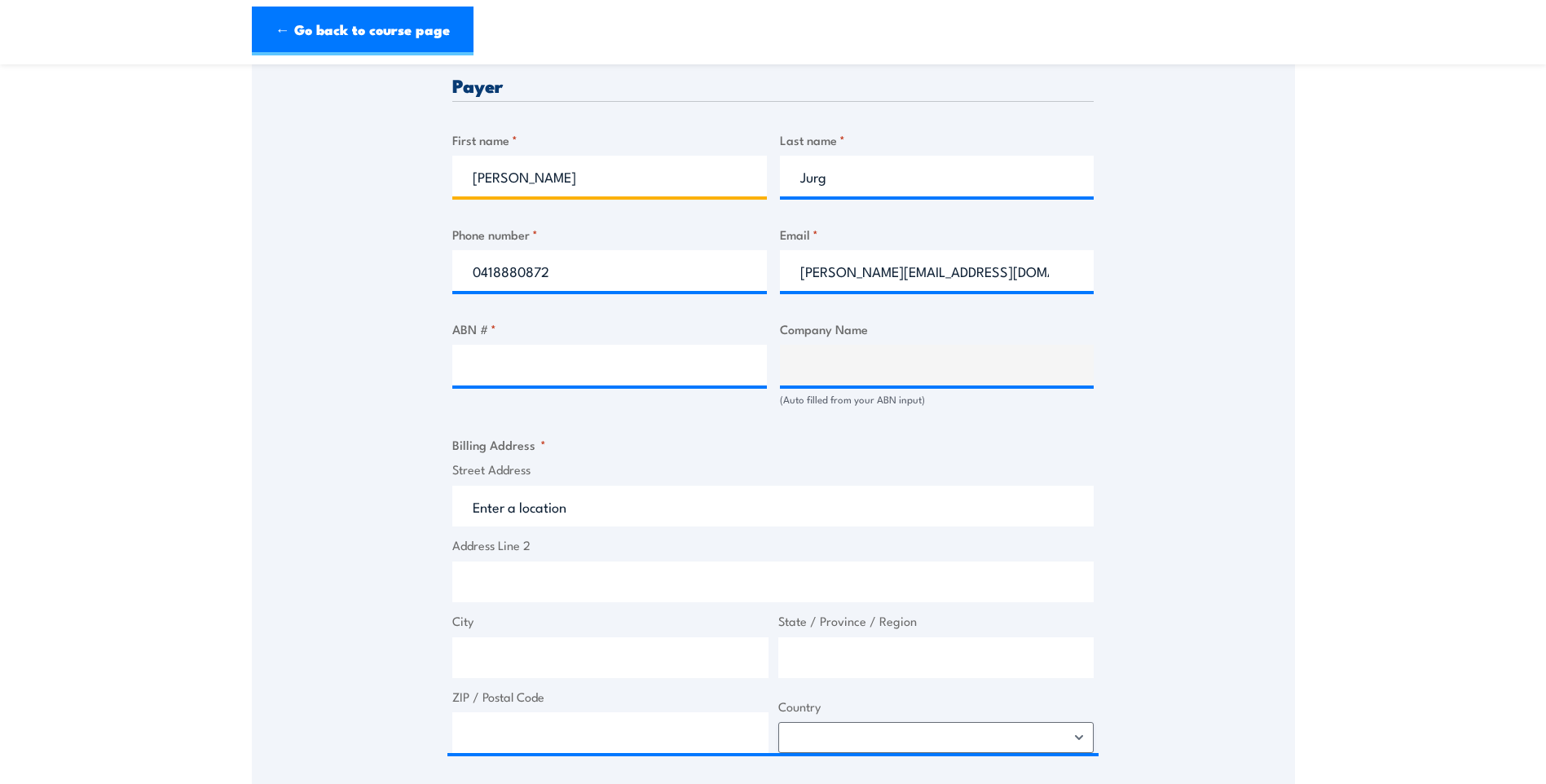 scroll, scrollTop: 815, scrollLeft: 0, axis: vertical 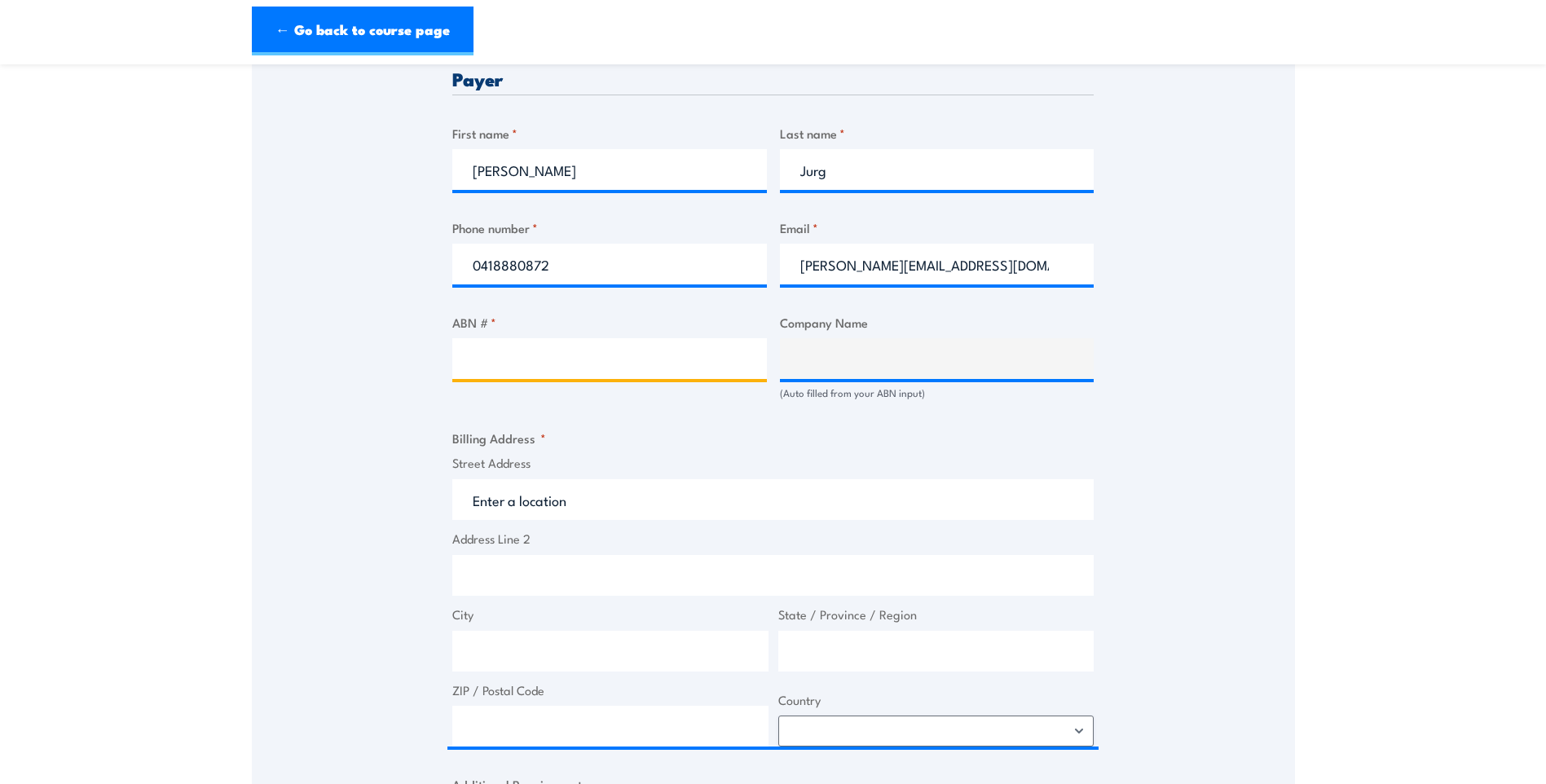 click on "ABN # *" at bounding box center (610, 359) 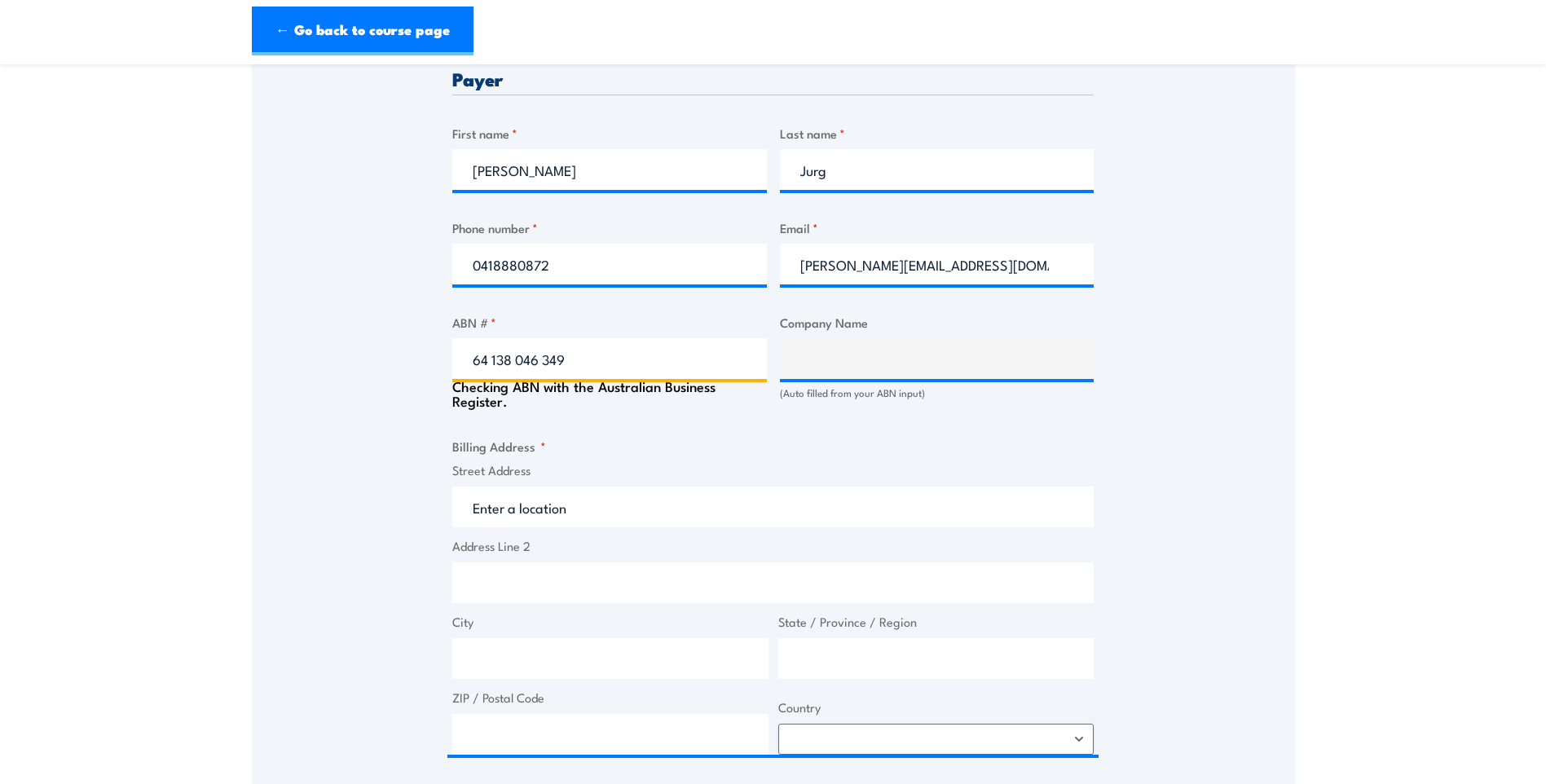 type on "Australian Wind Services Pty Ltd" 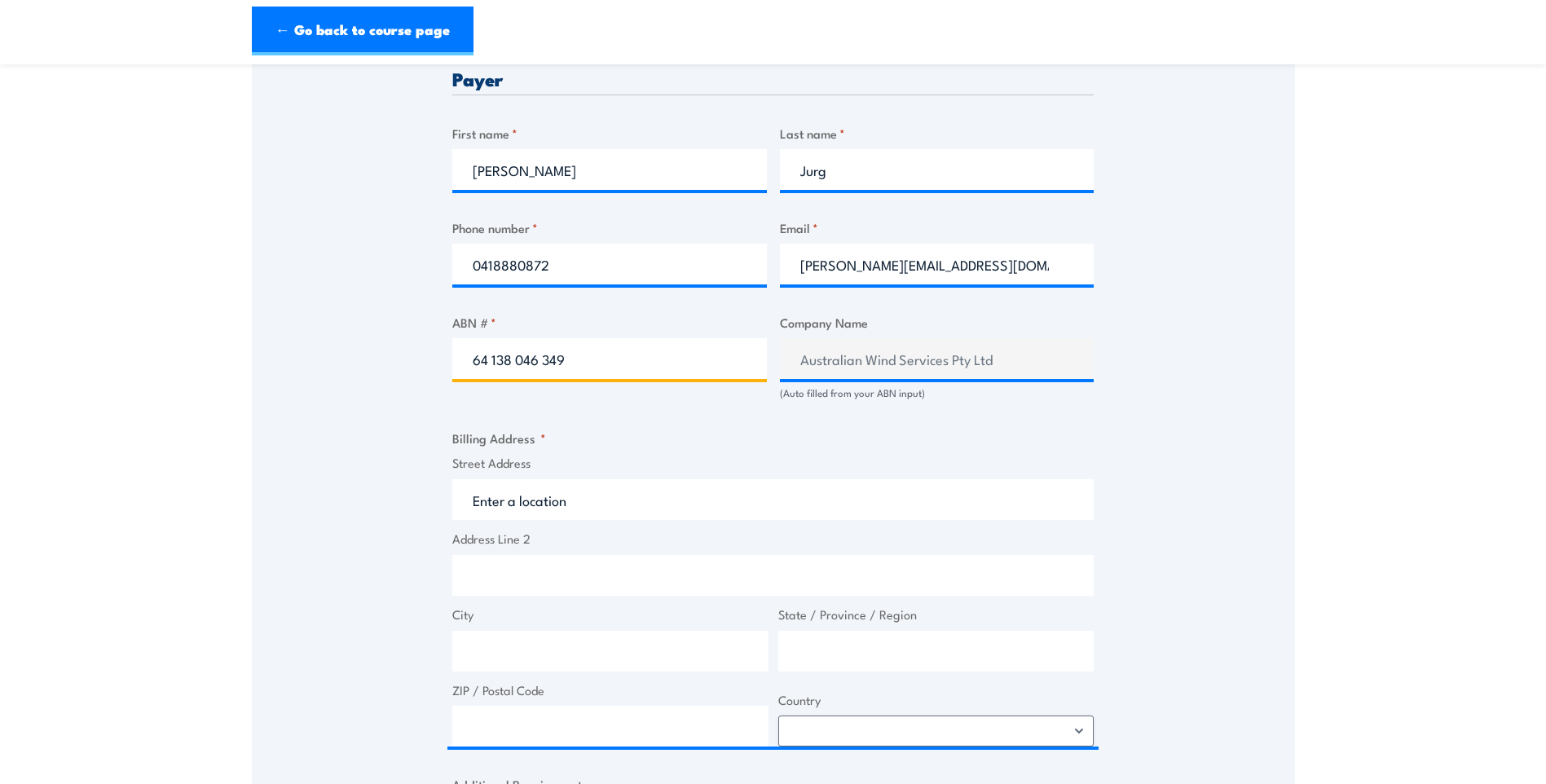 type on "64 138 046 349" 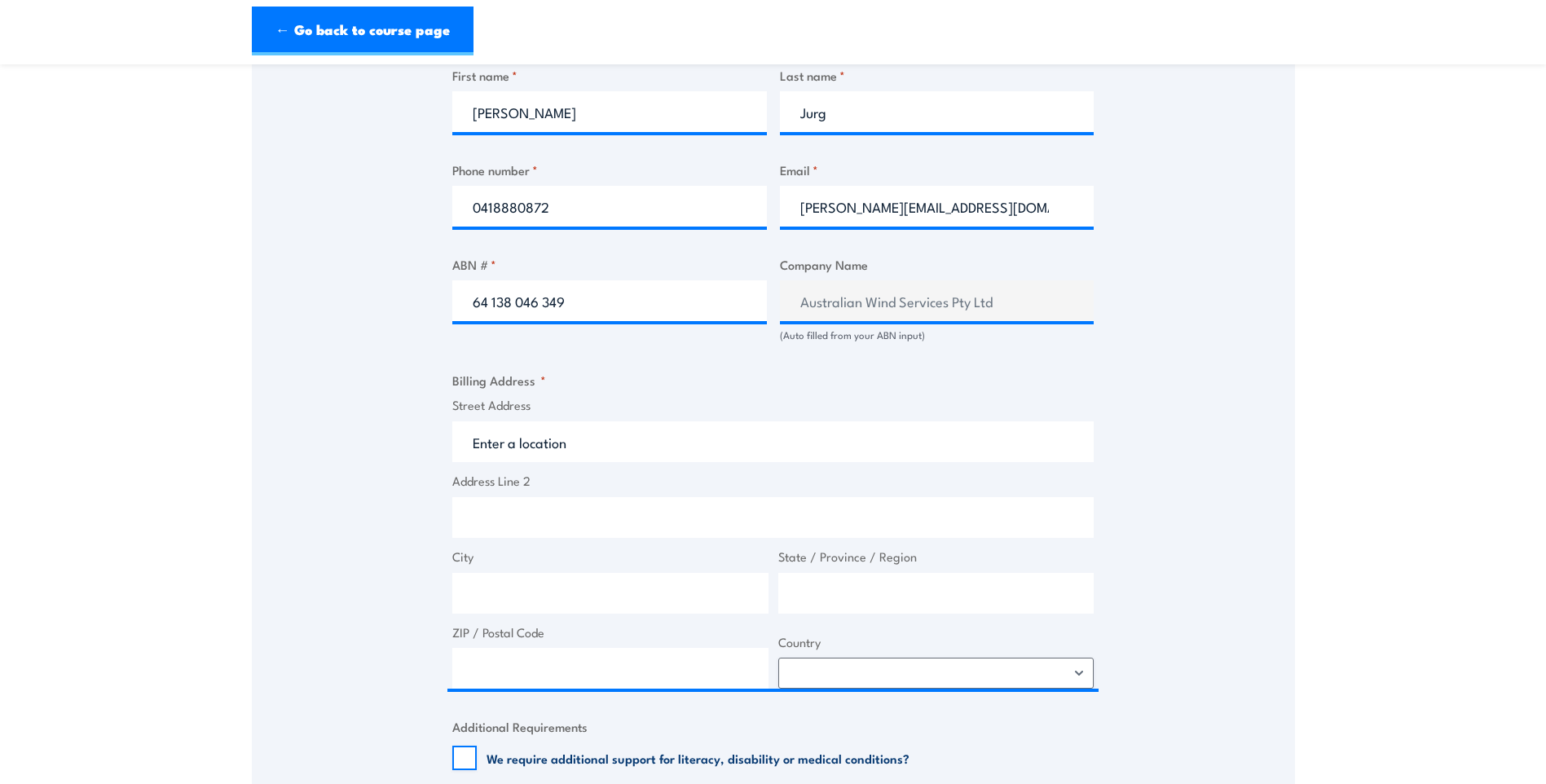 scroll, scrollTop: 978, scrollLeft: 0, axis: vertical 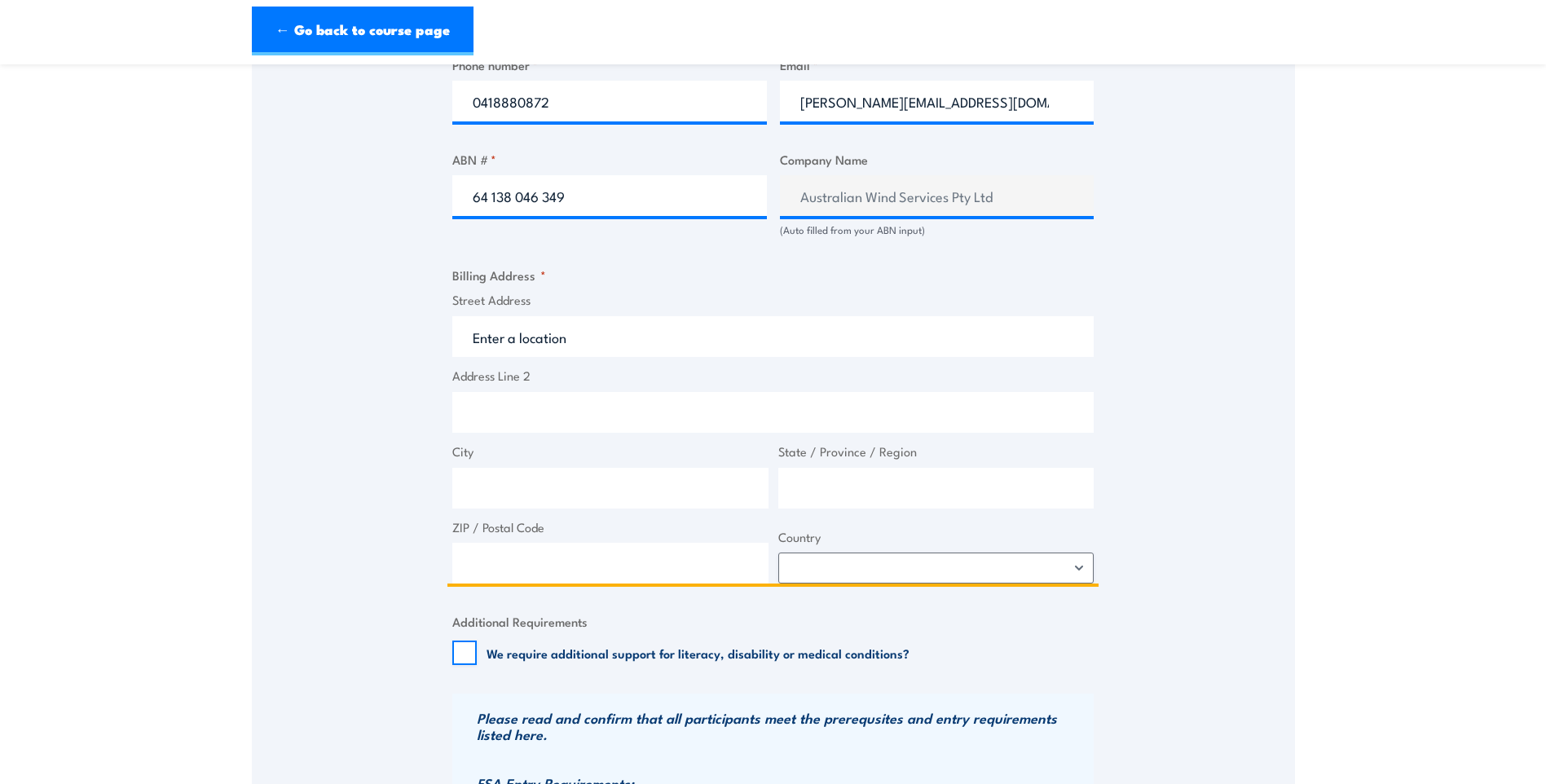 click on "Street Address" at bounding box center [773, 337] 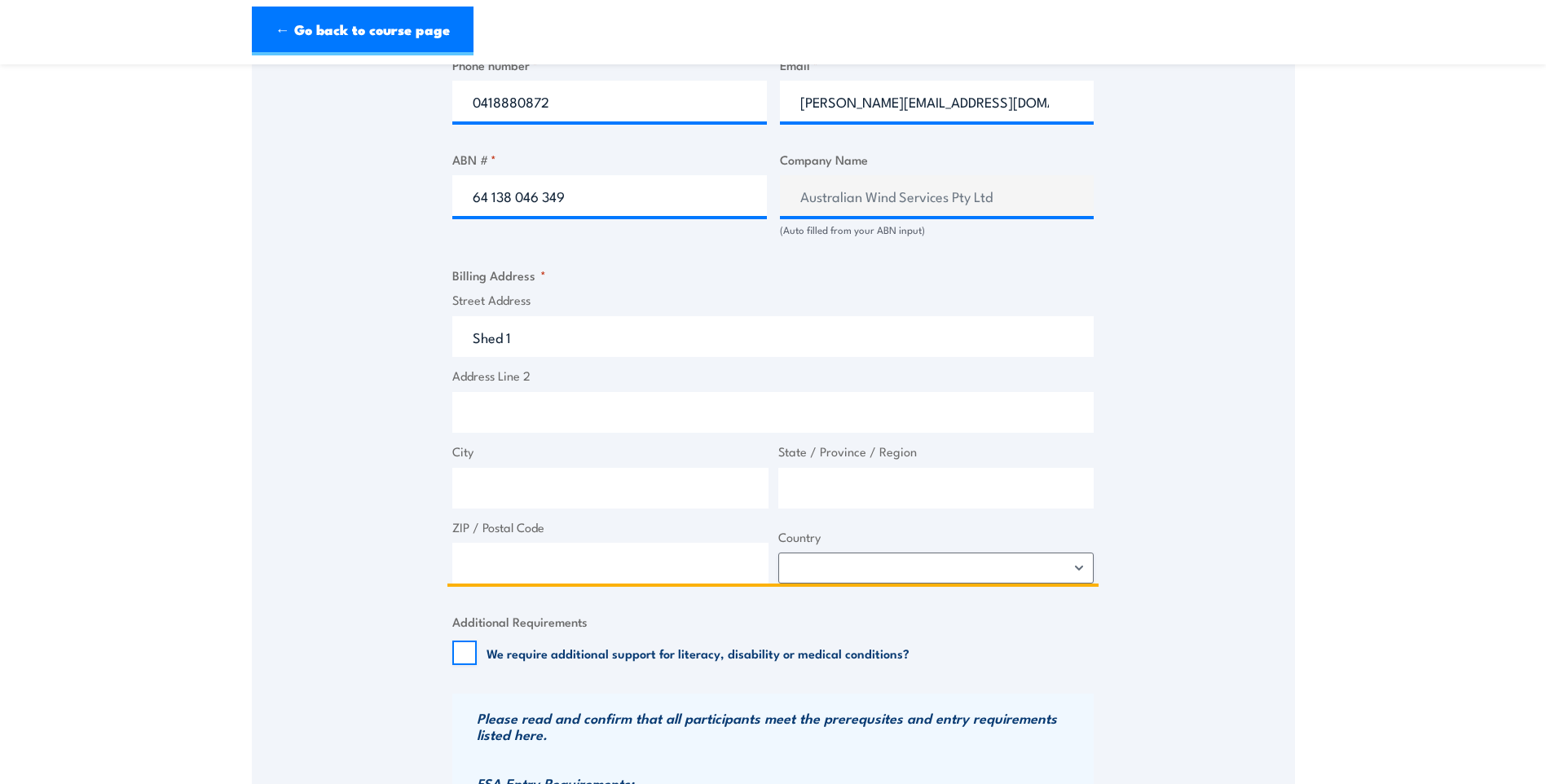 type on "Shed 1" 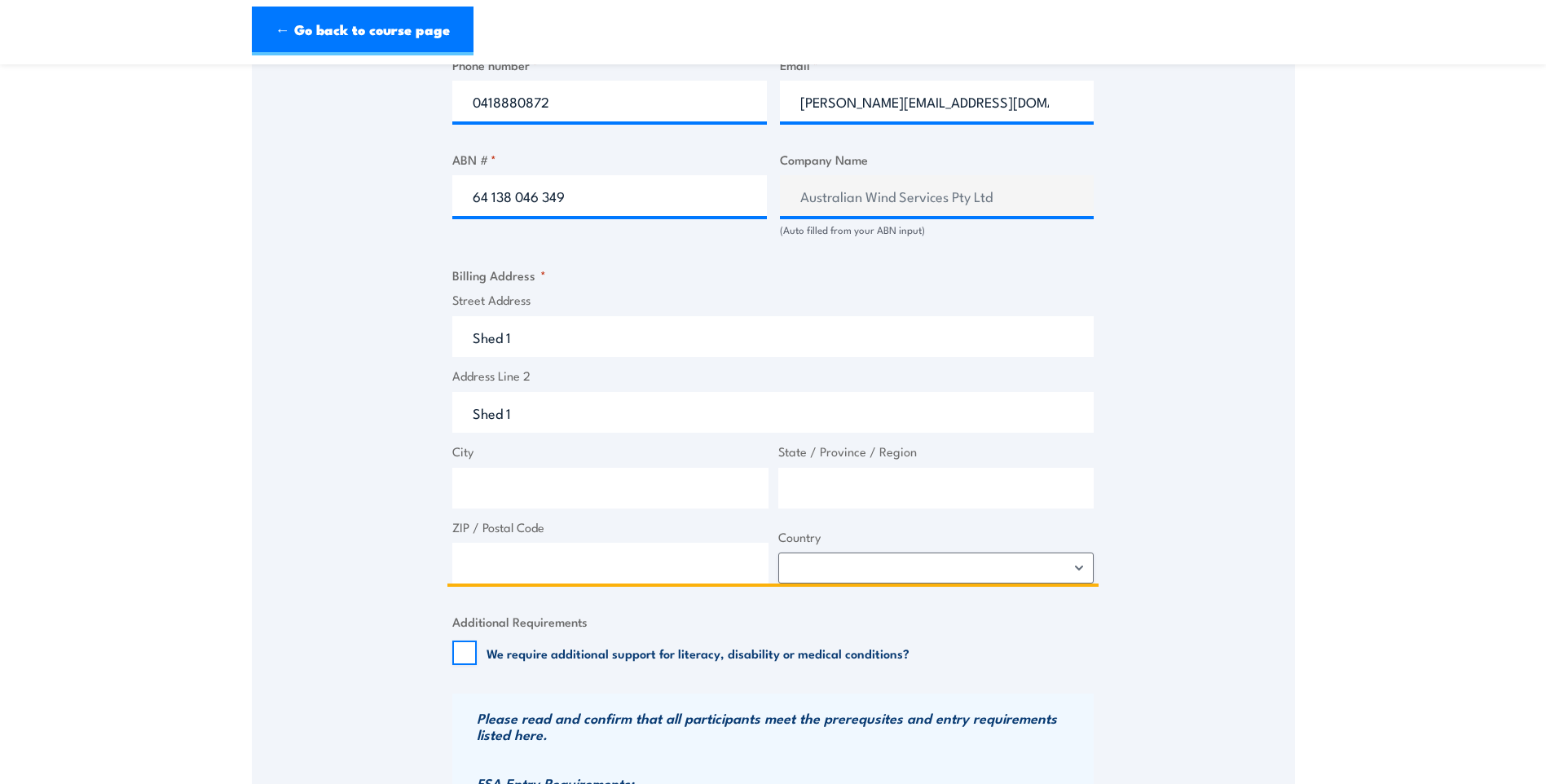 type on "3356" 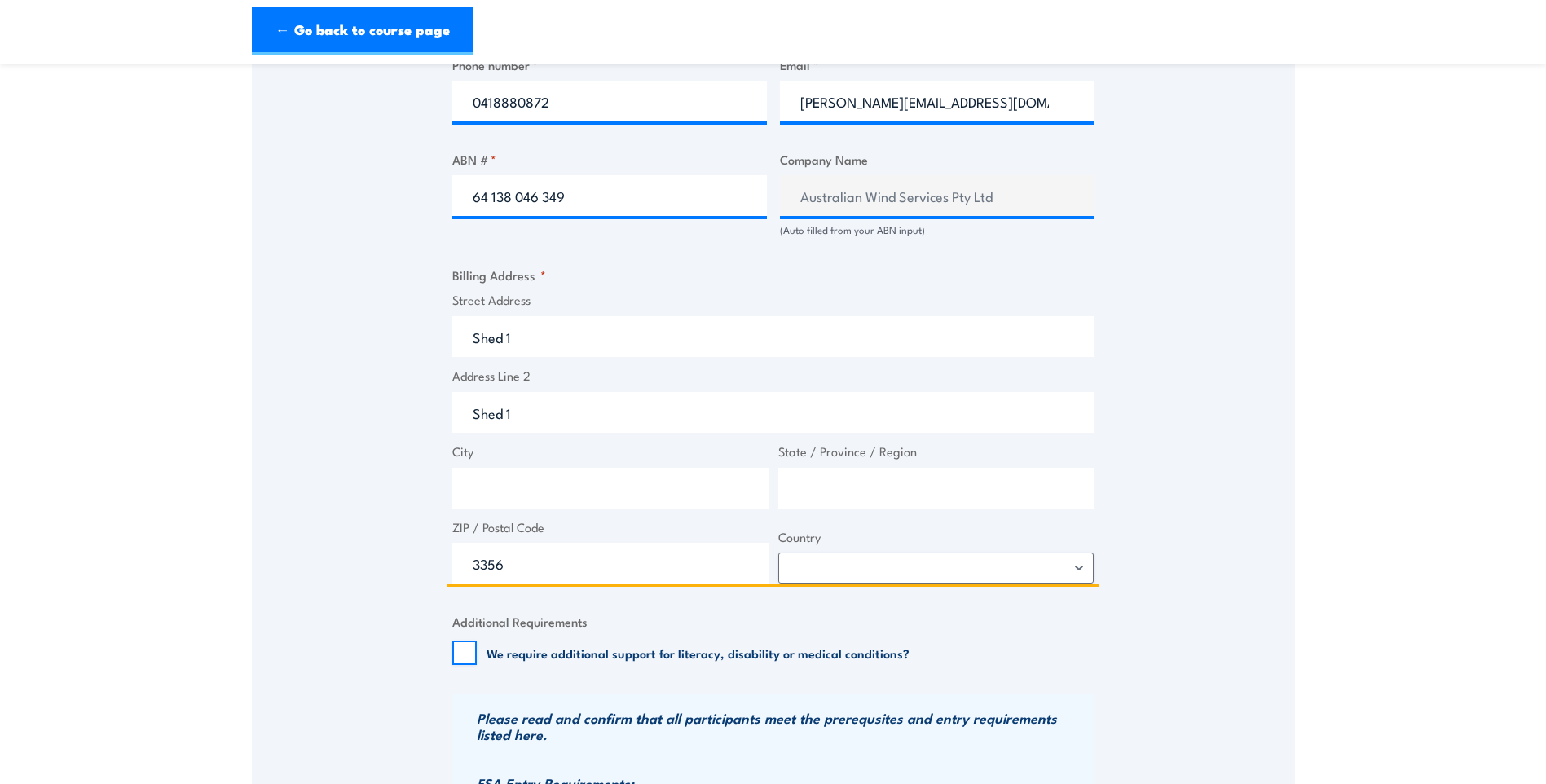 click on "Shed 1" at bounding box center (773, 412) 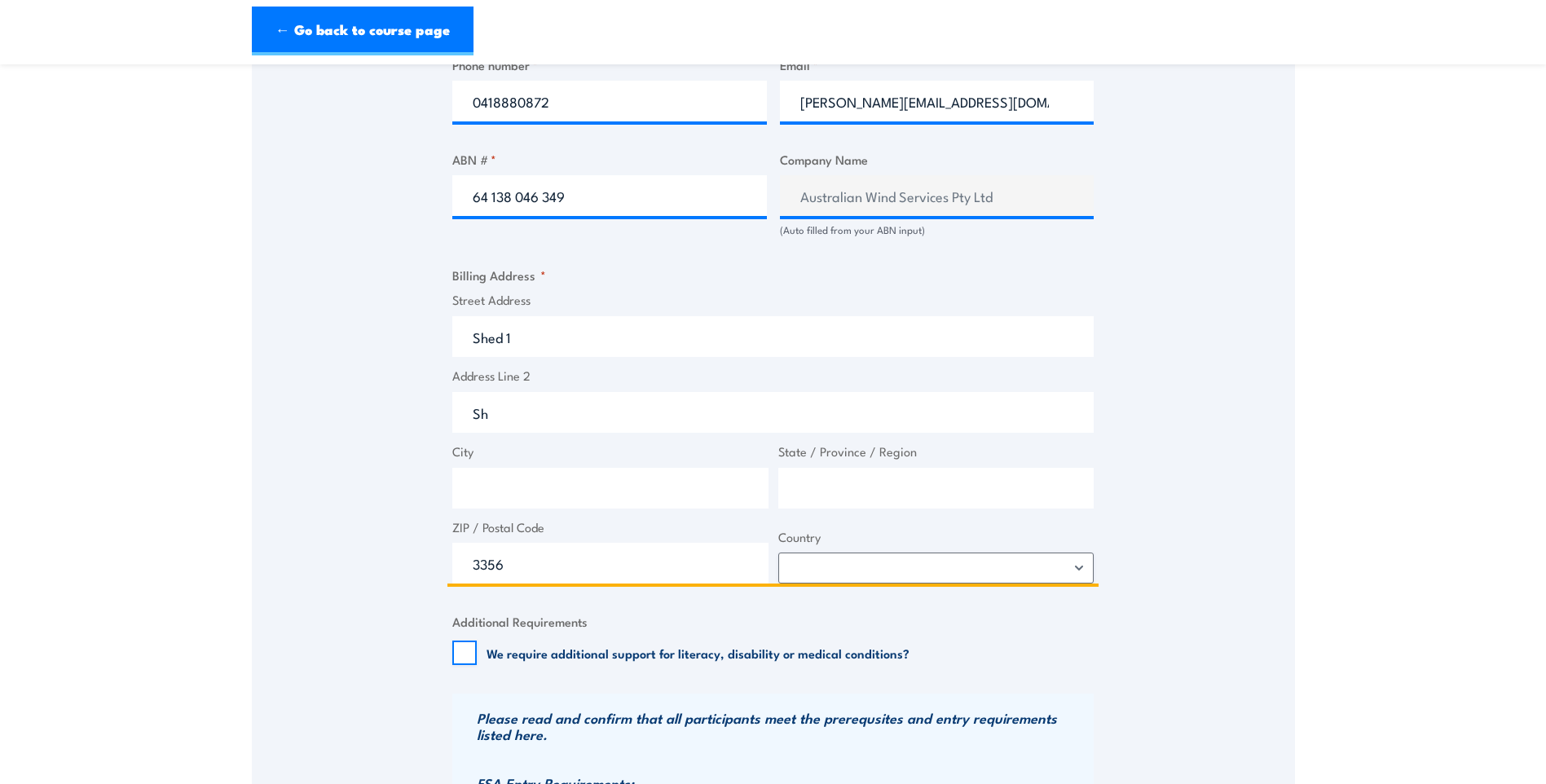 type on "S" 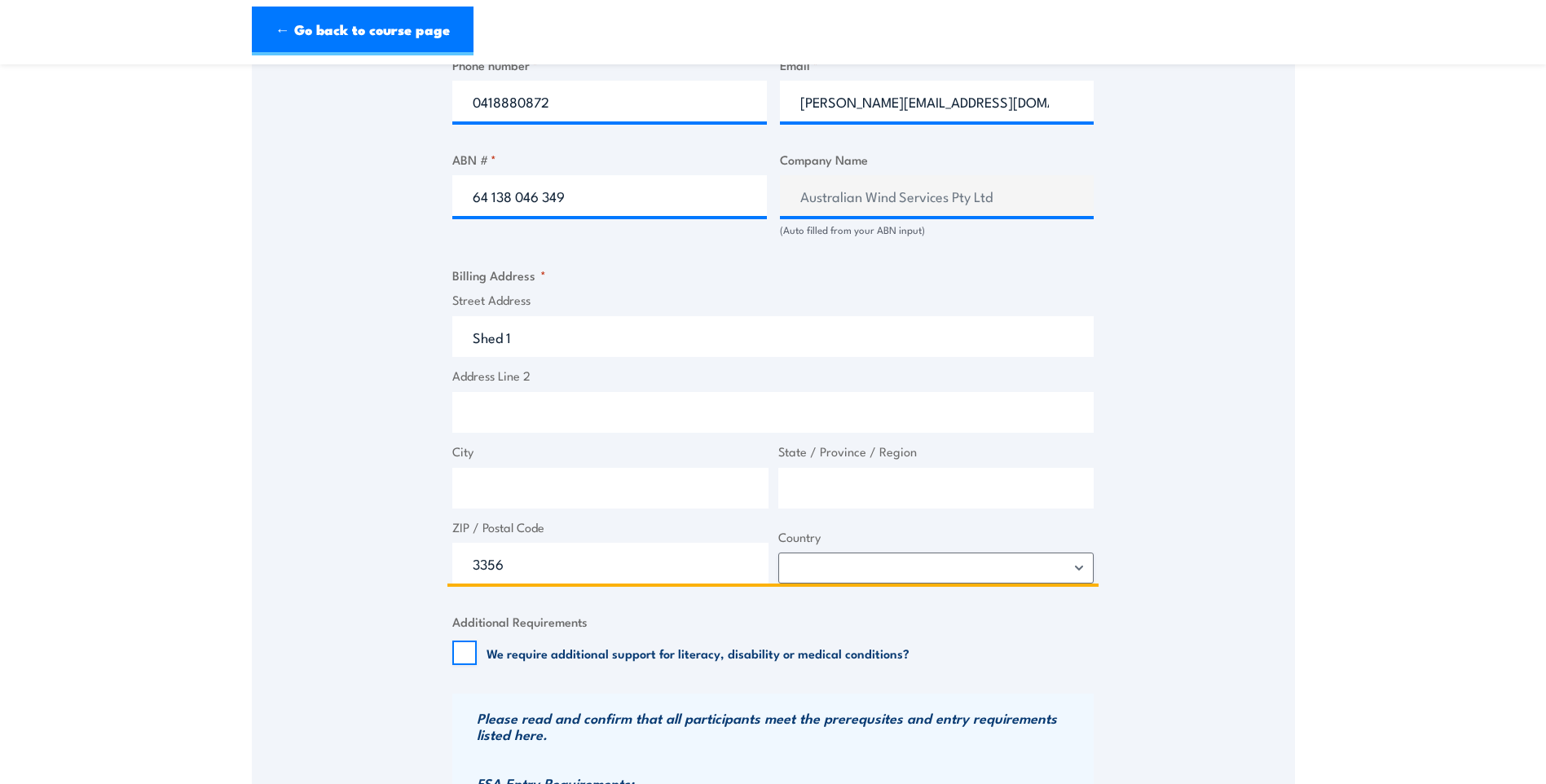 type 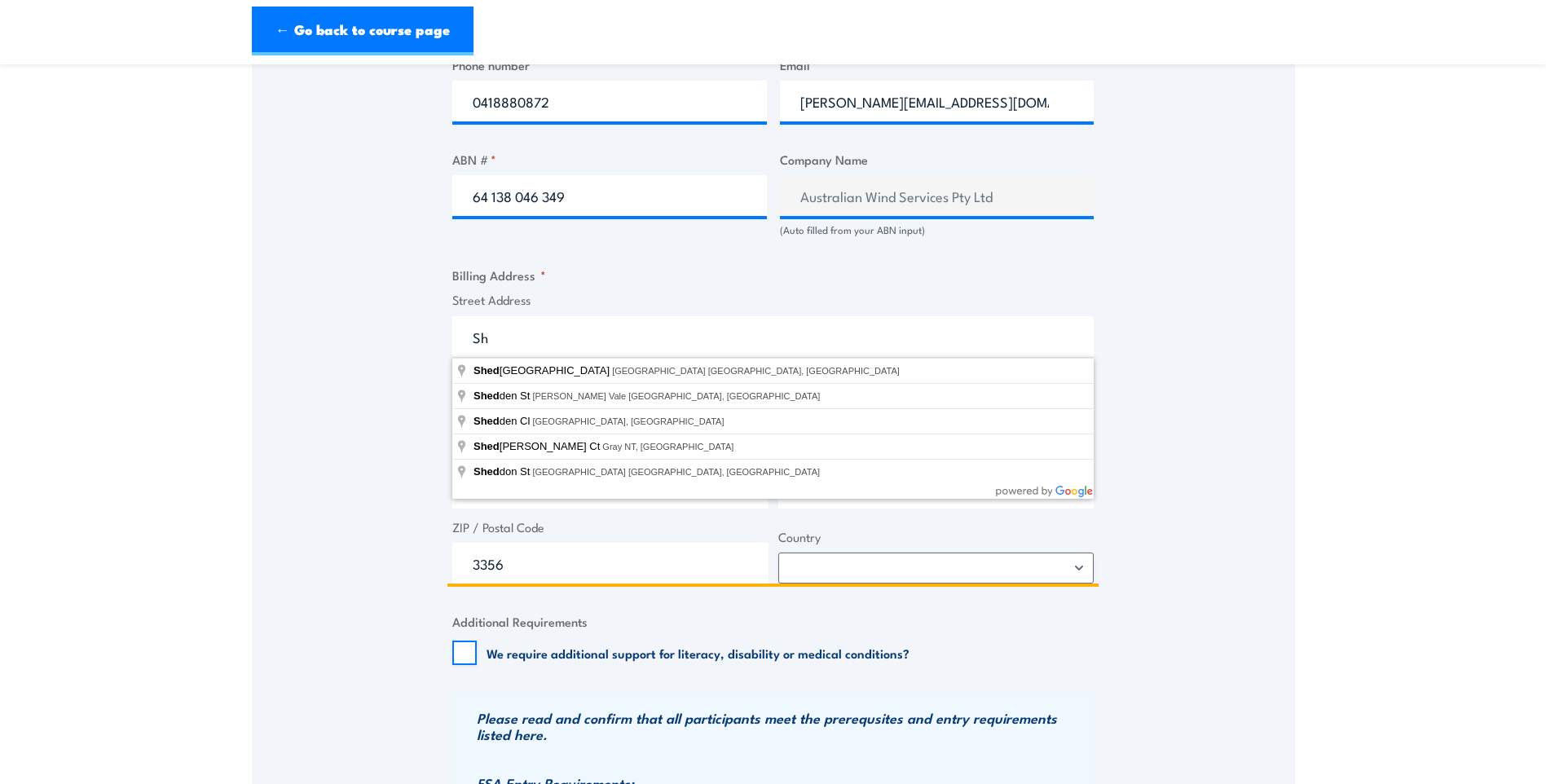 type on "S" 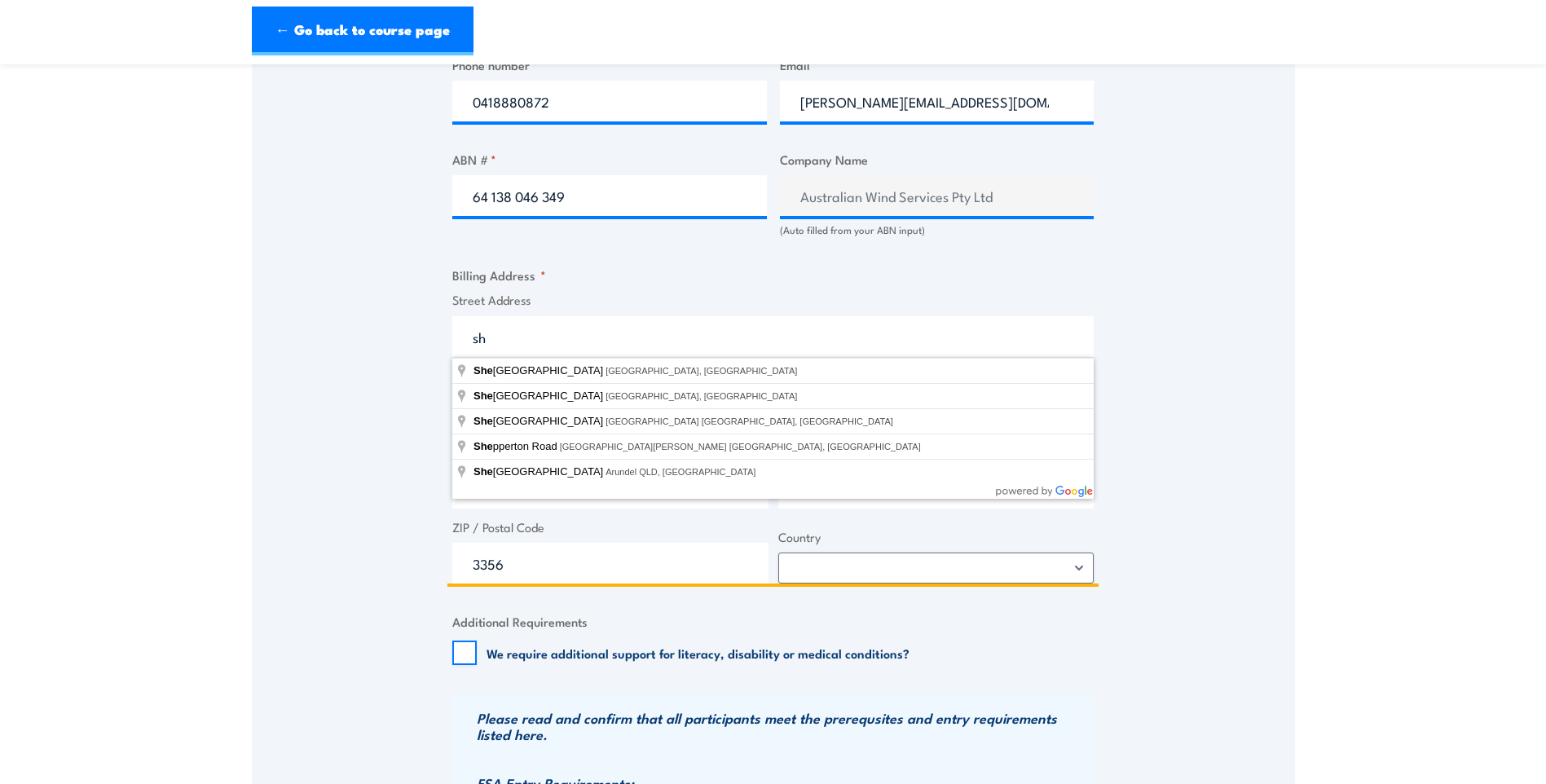 type on "s" 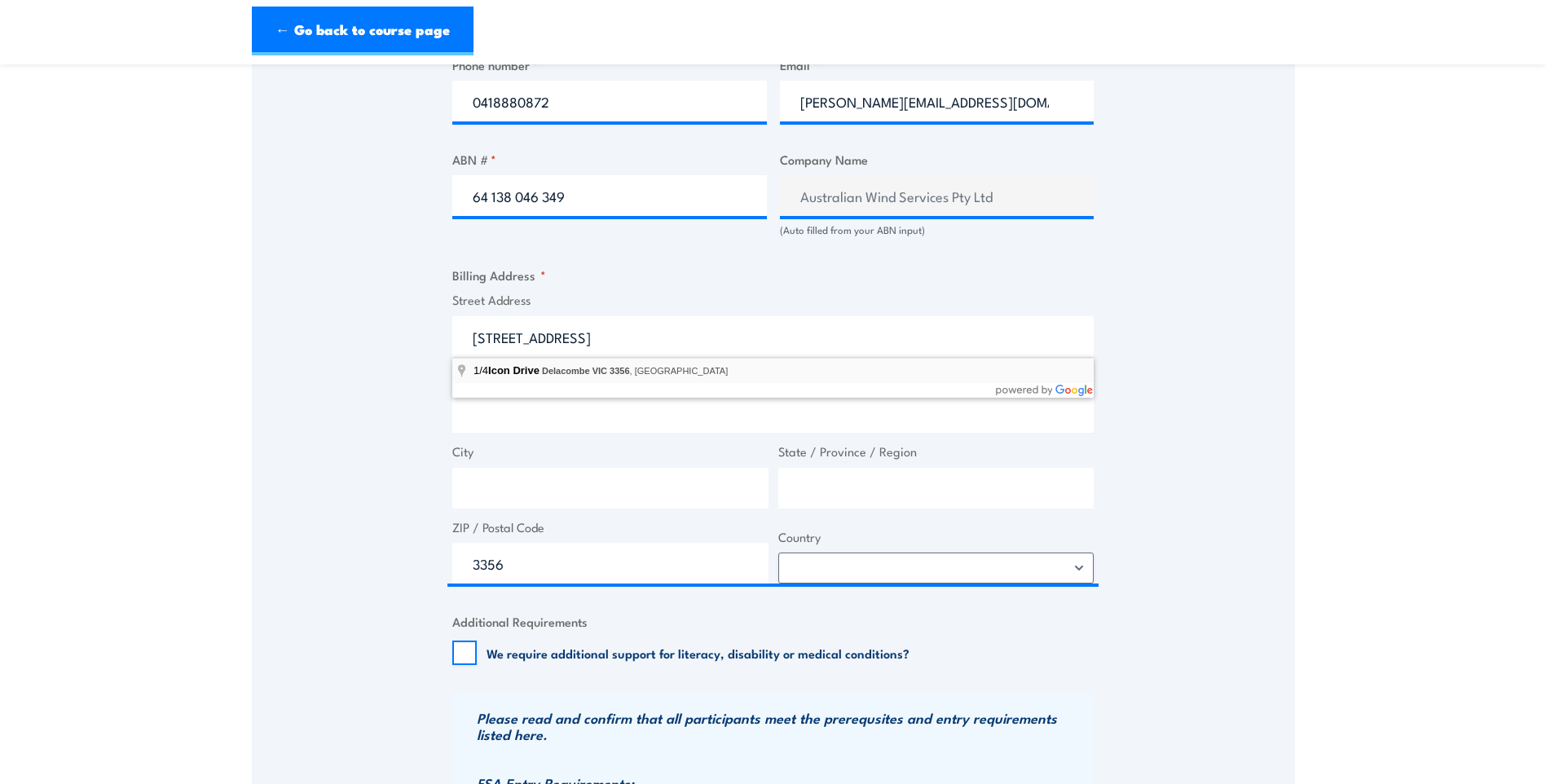 type on "1/4 Icon Drive, Delacombe VIC 3356, Australia" 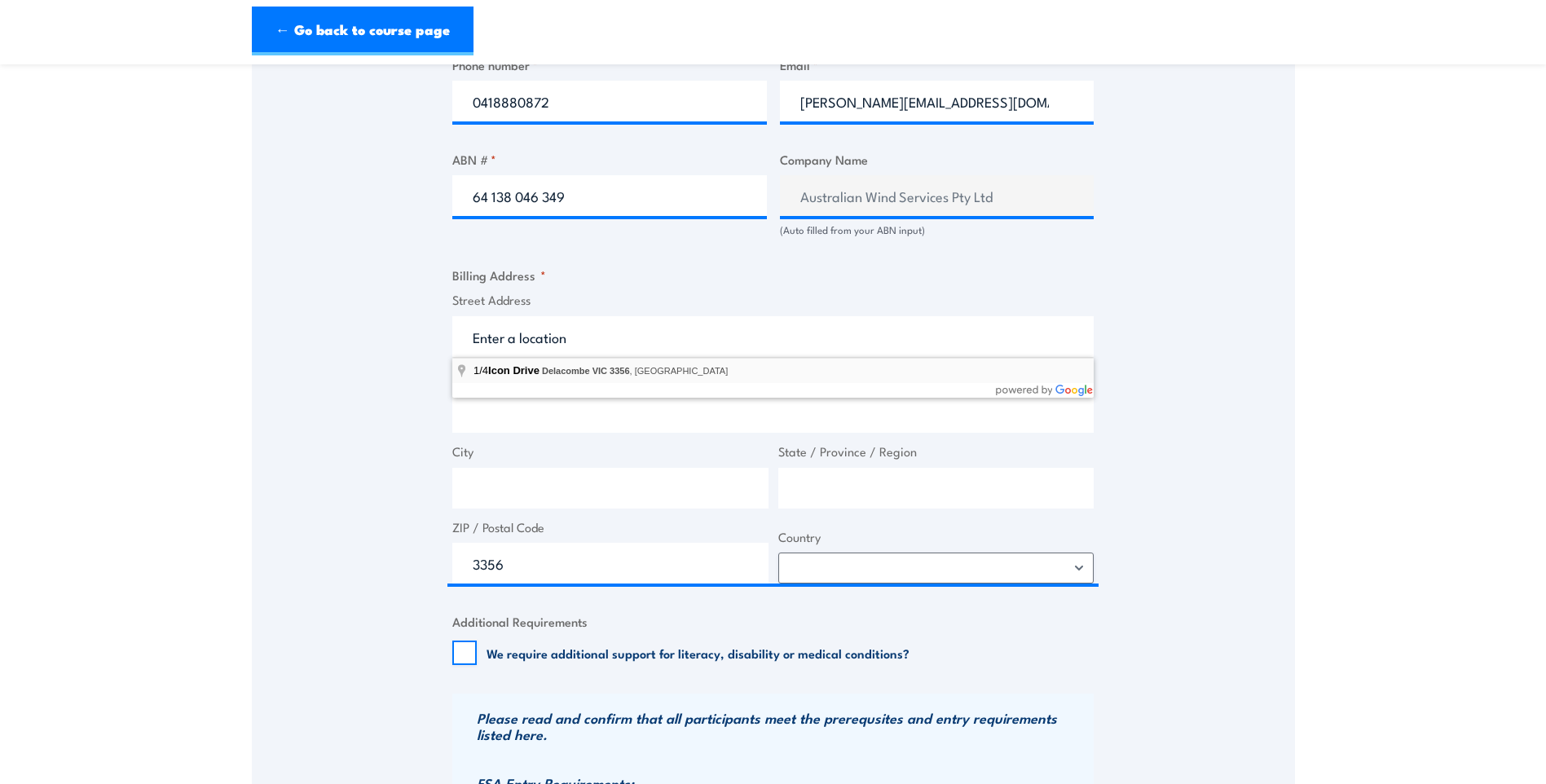 type on "4 Icon Dr" 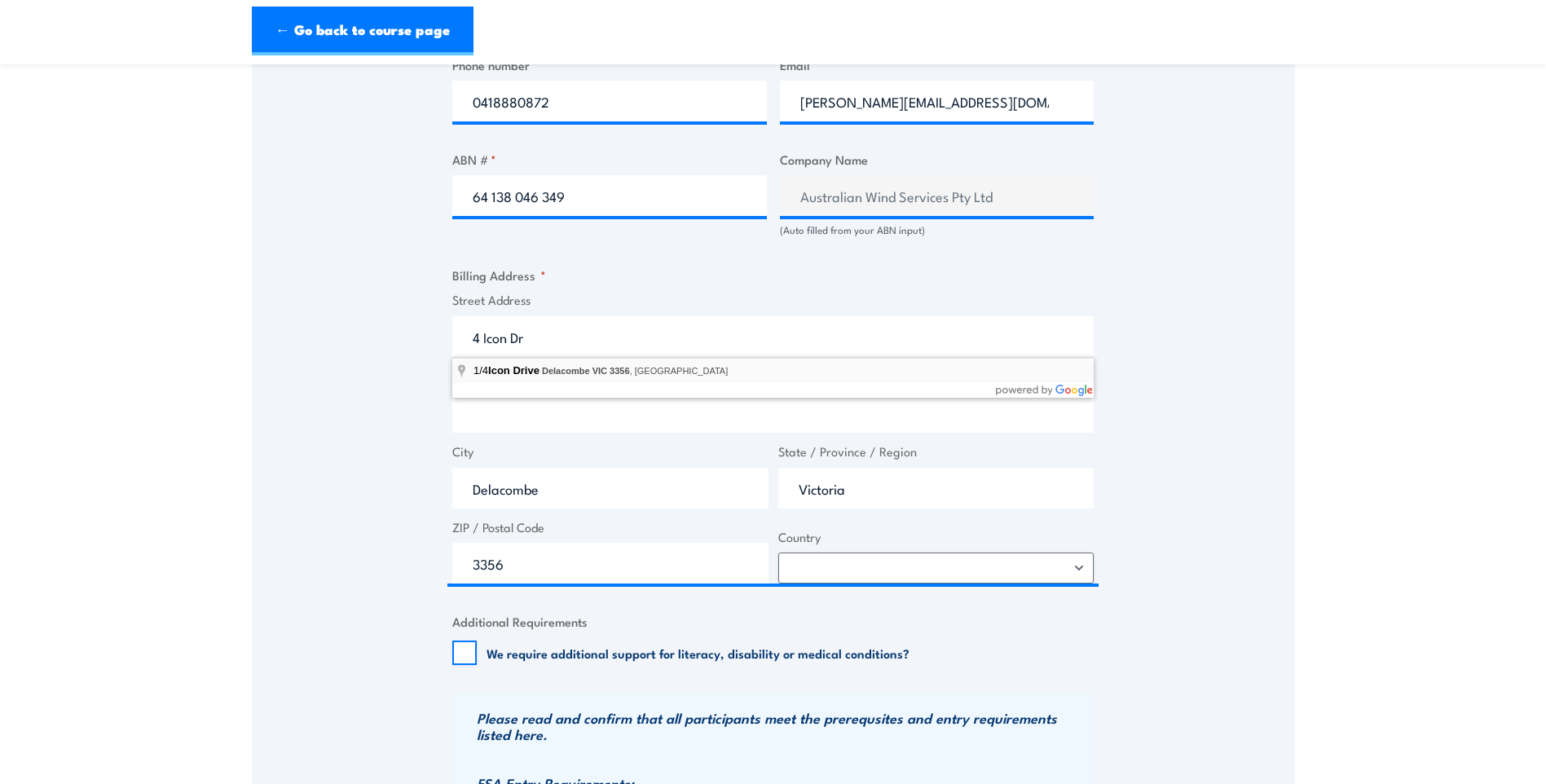 select on "Australia" 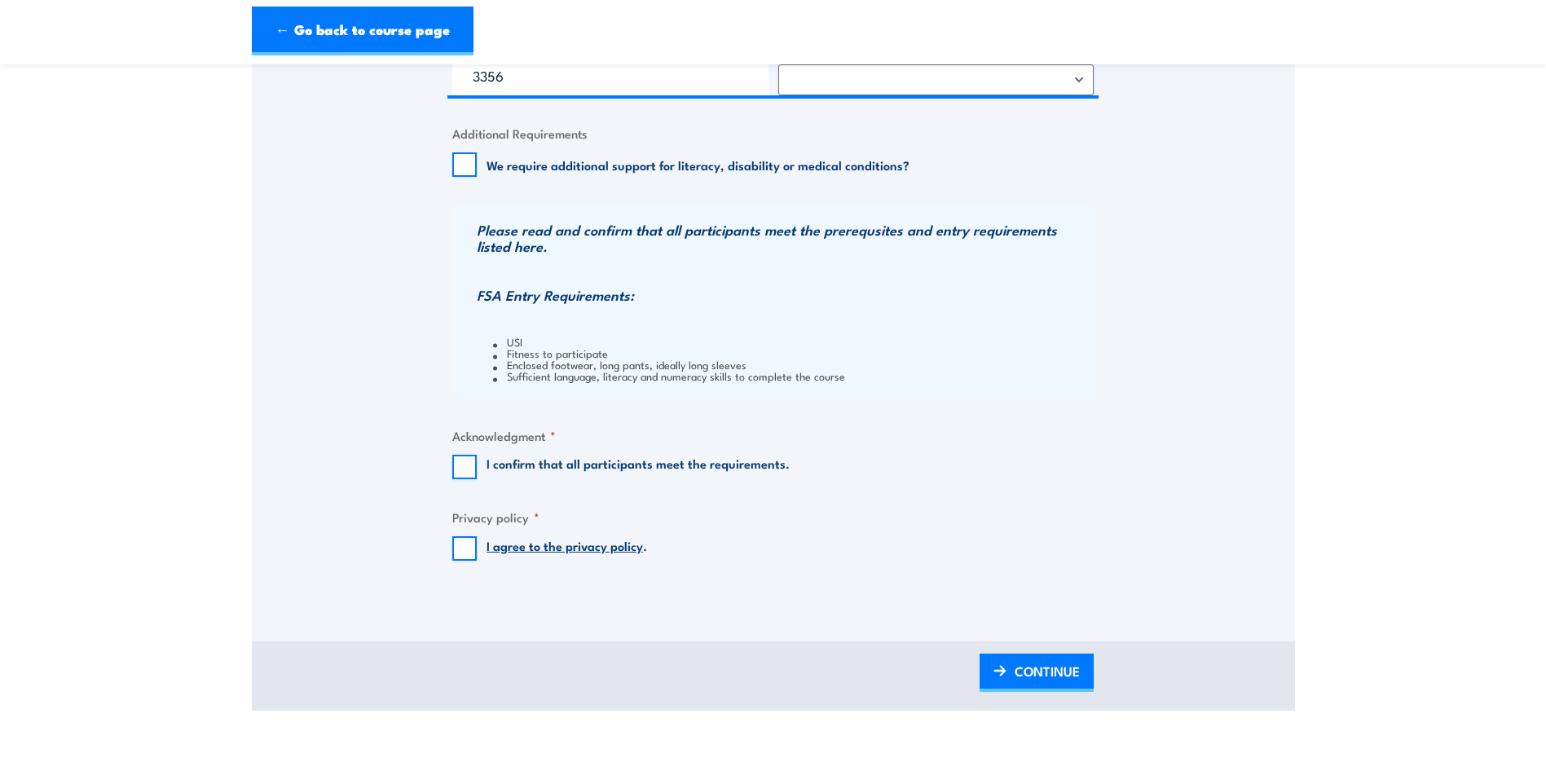 scroll, scrollTop: 1467, scrollLeft: 0, axis: vertical 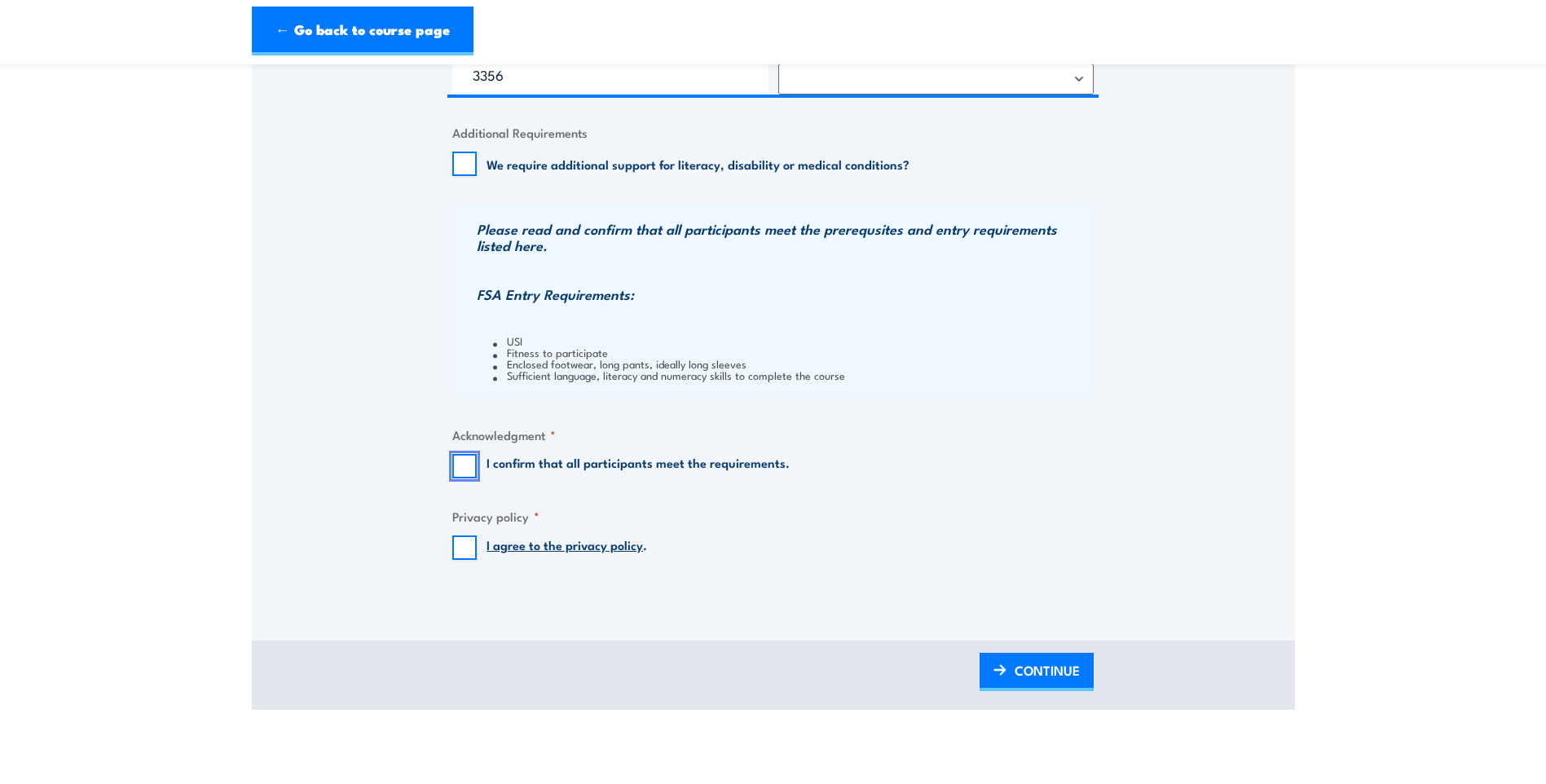 click on "I confirm that all participants meet the requirements." at bounding box center [465, 466] 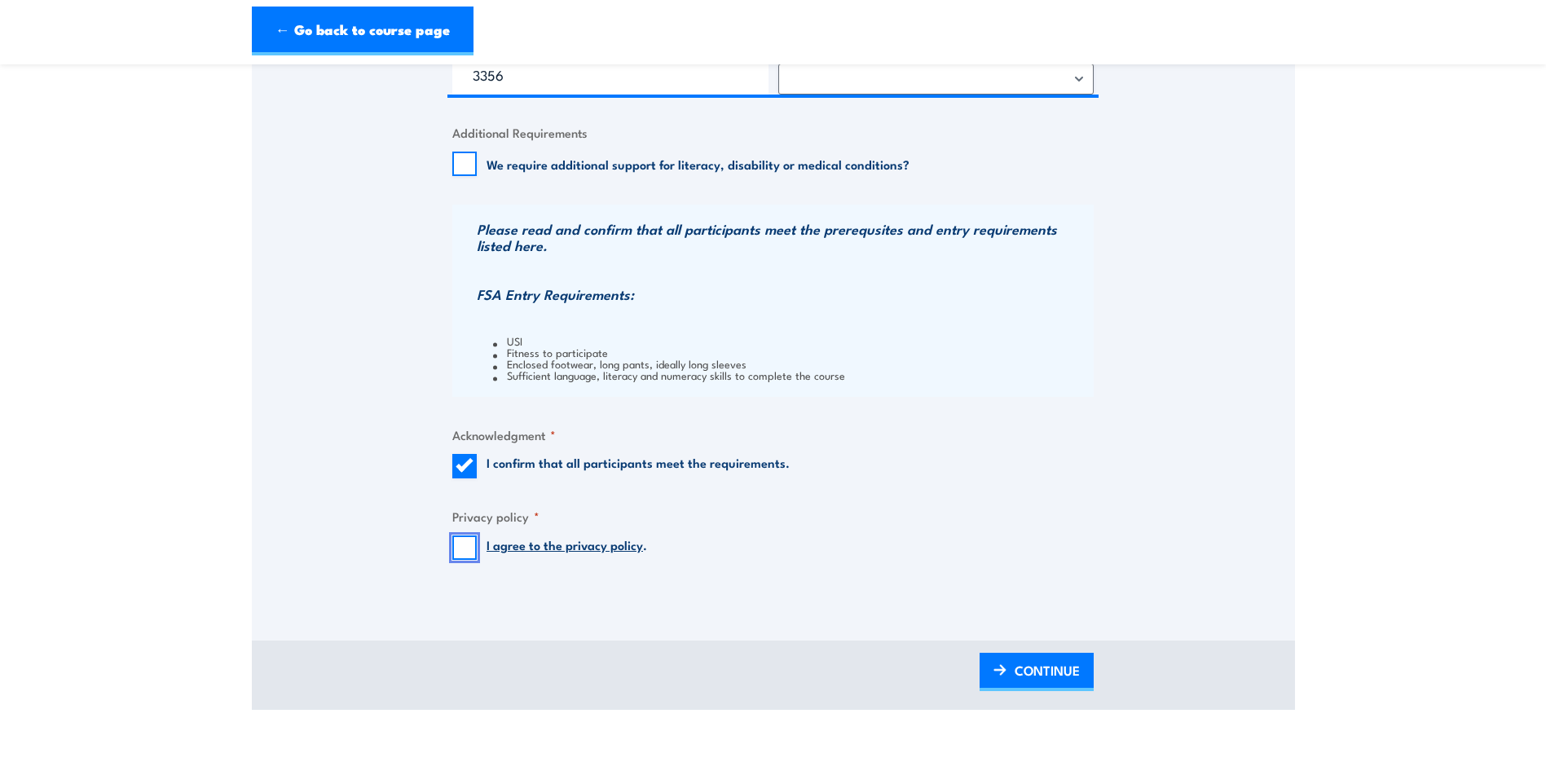 click on "I agree to the privacy policy ." at bounding box center [465, 548] 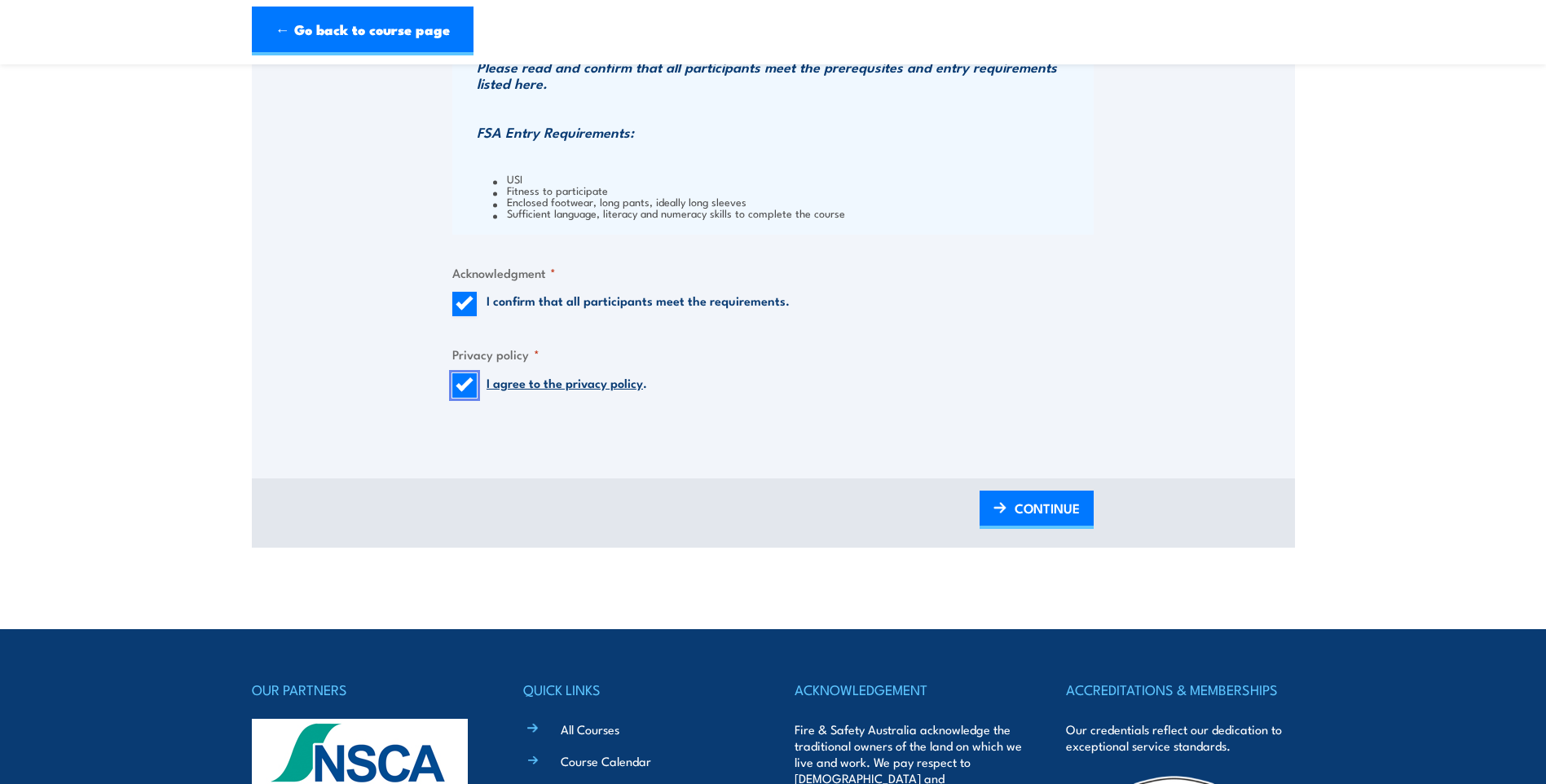 scroll, scrollTop: 1630, scrollLeft: 0, axis: vertical 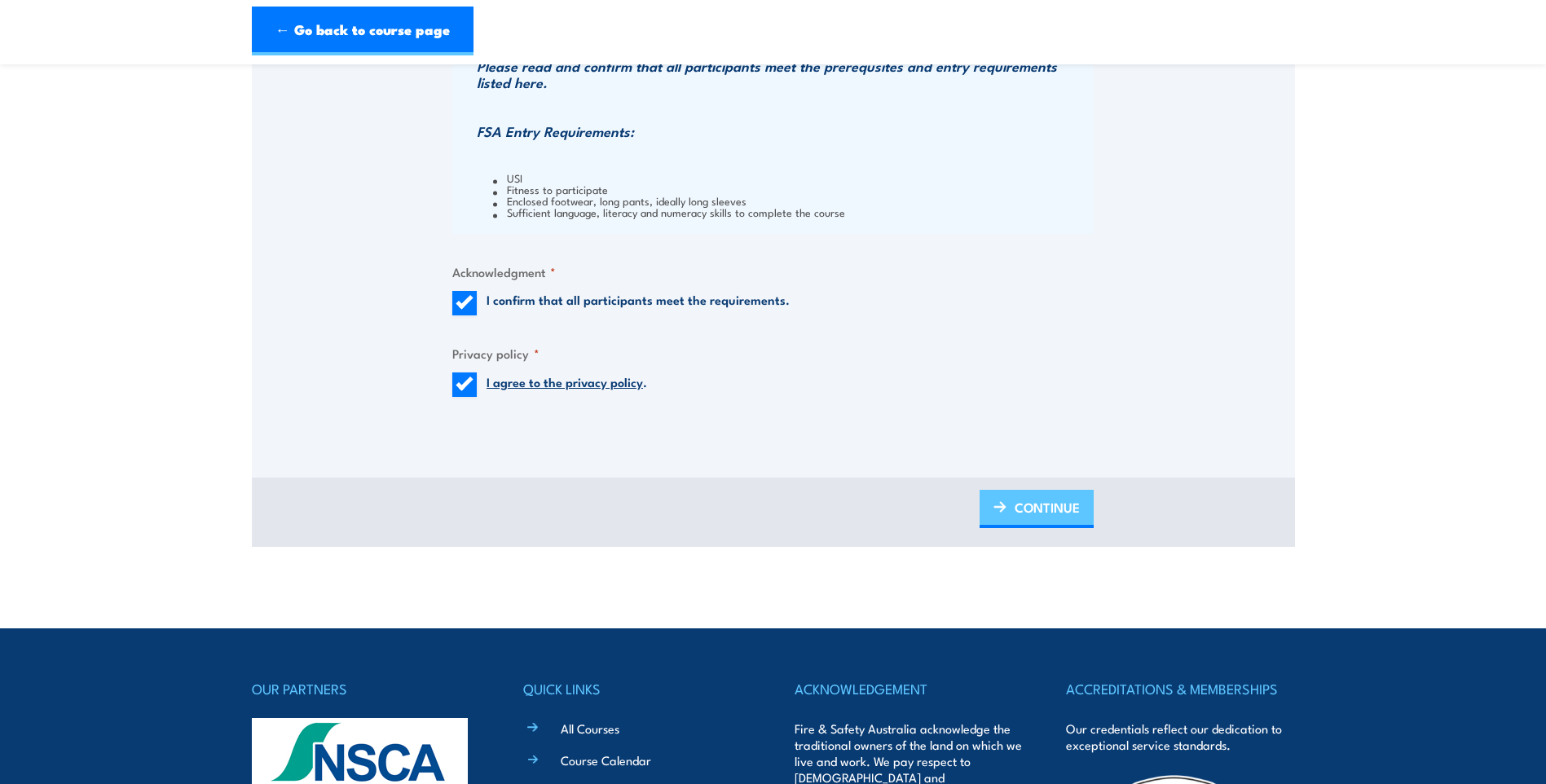 click on "CONTINUE" at bounding box center (1047, 507) 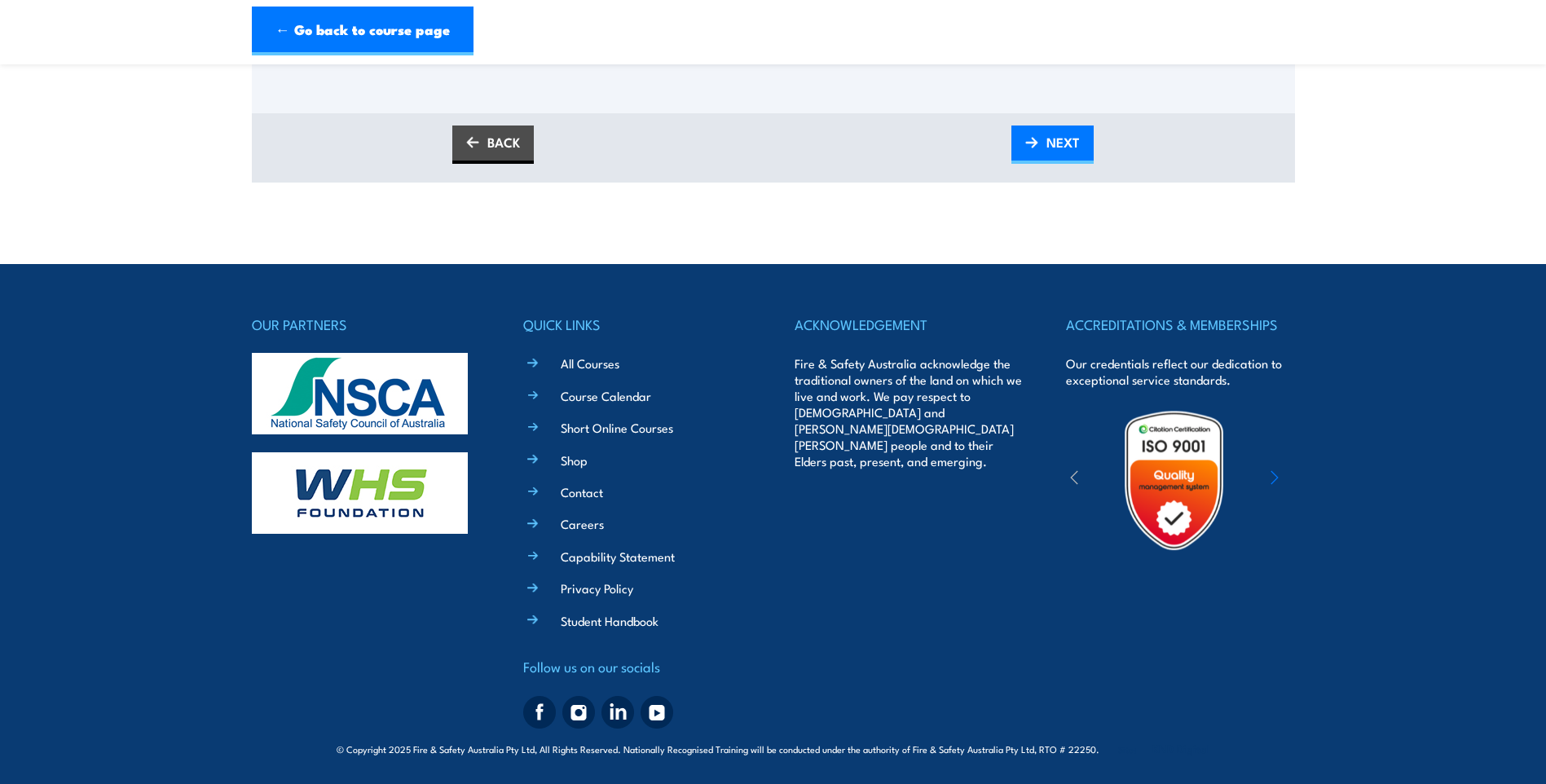 scroll, scrollTop: 762, scrollLeft: 0, axis: vertical 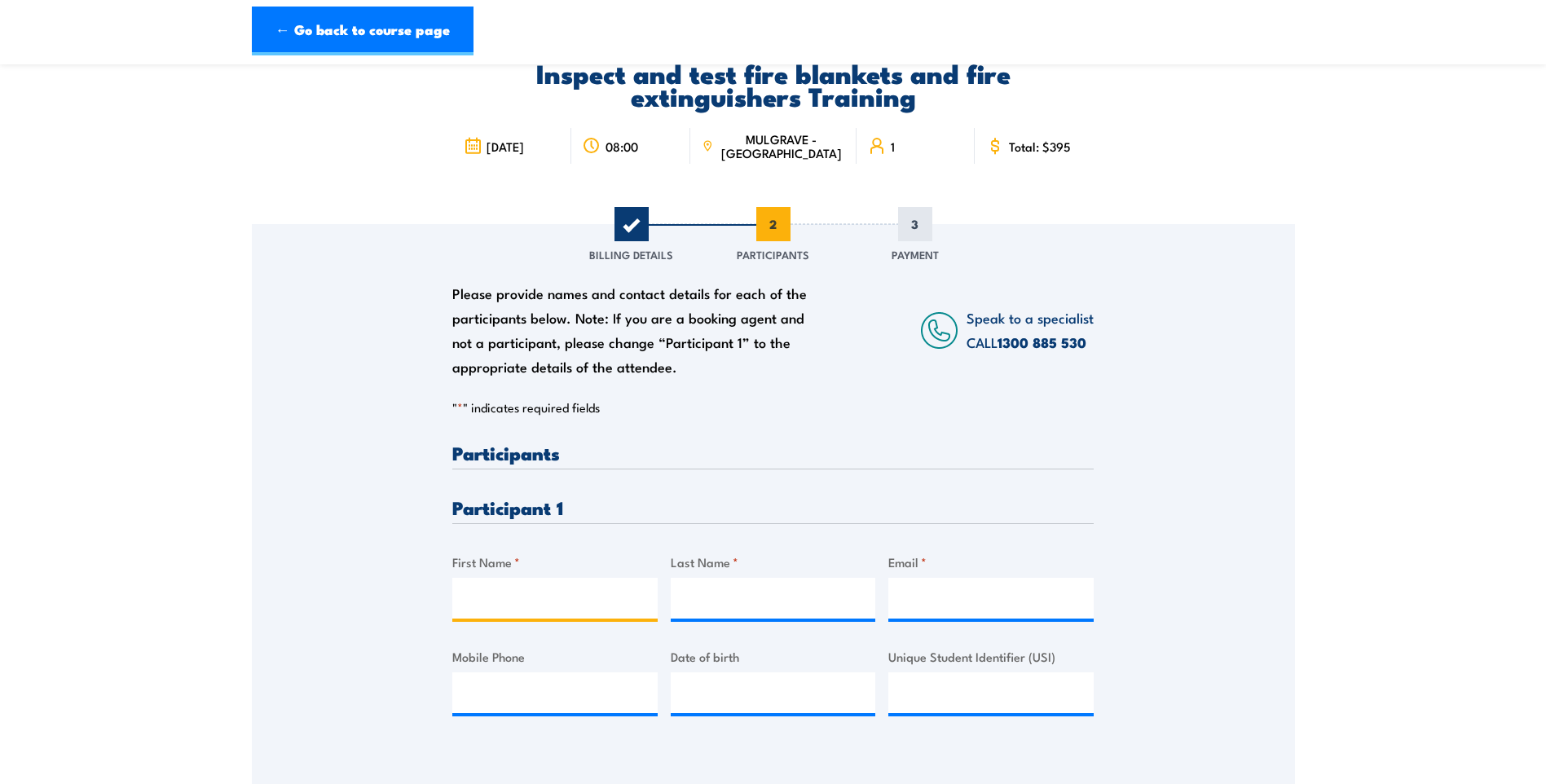 click on "First Name *" at bounding box center [555, 598] 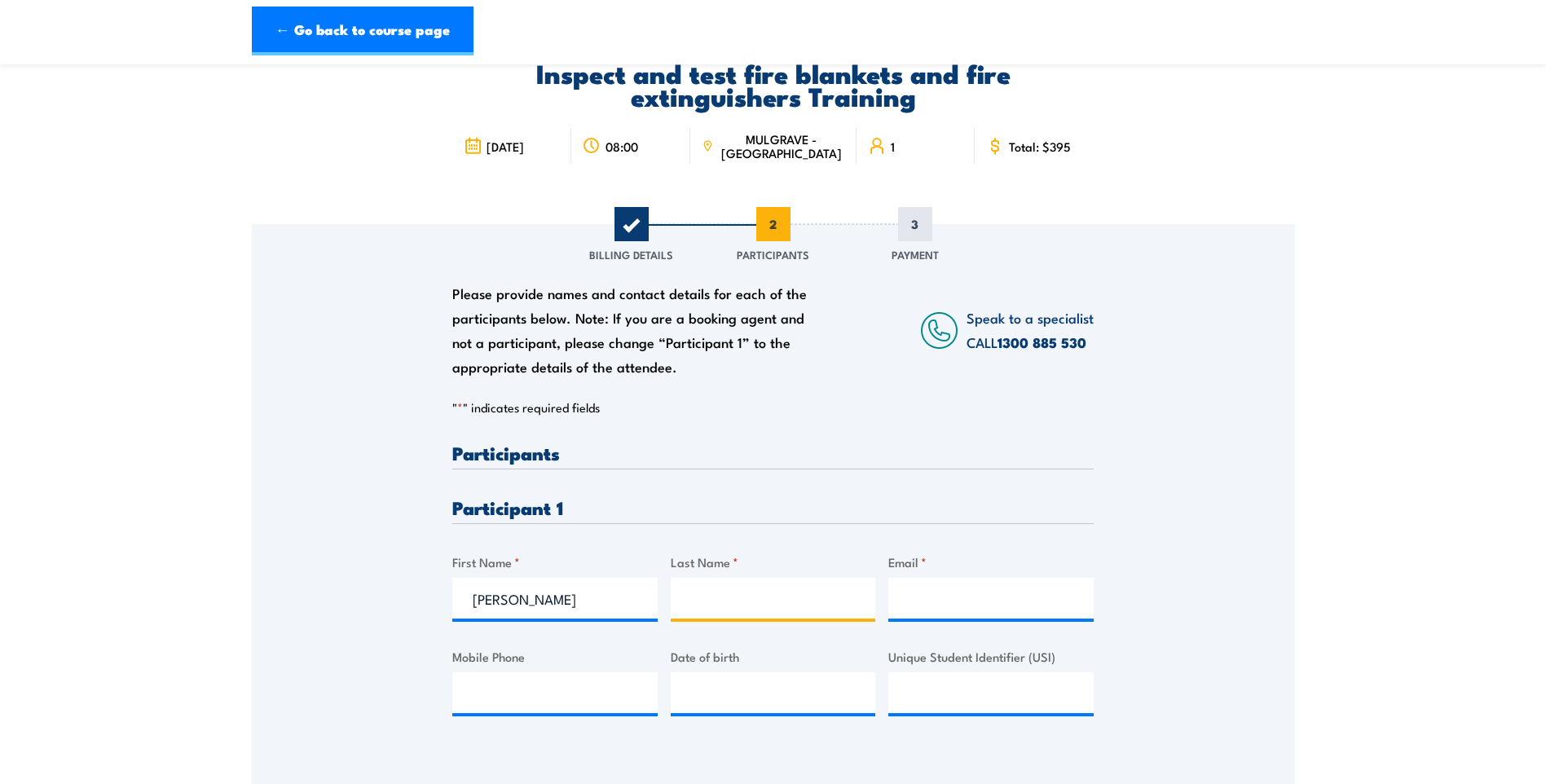 type on "Jurg" 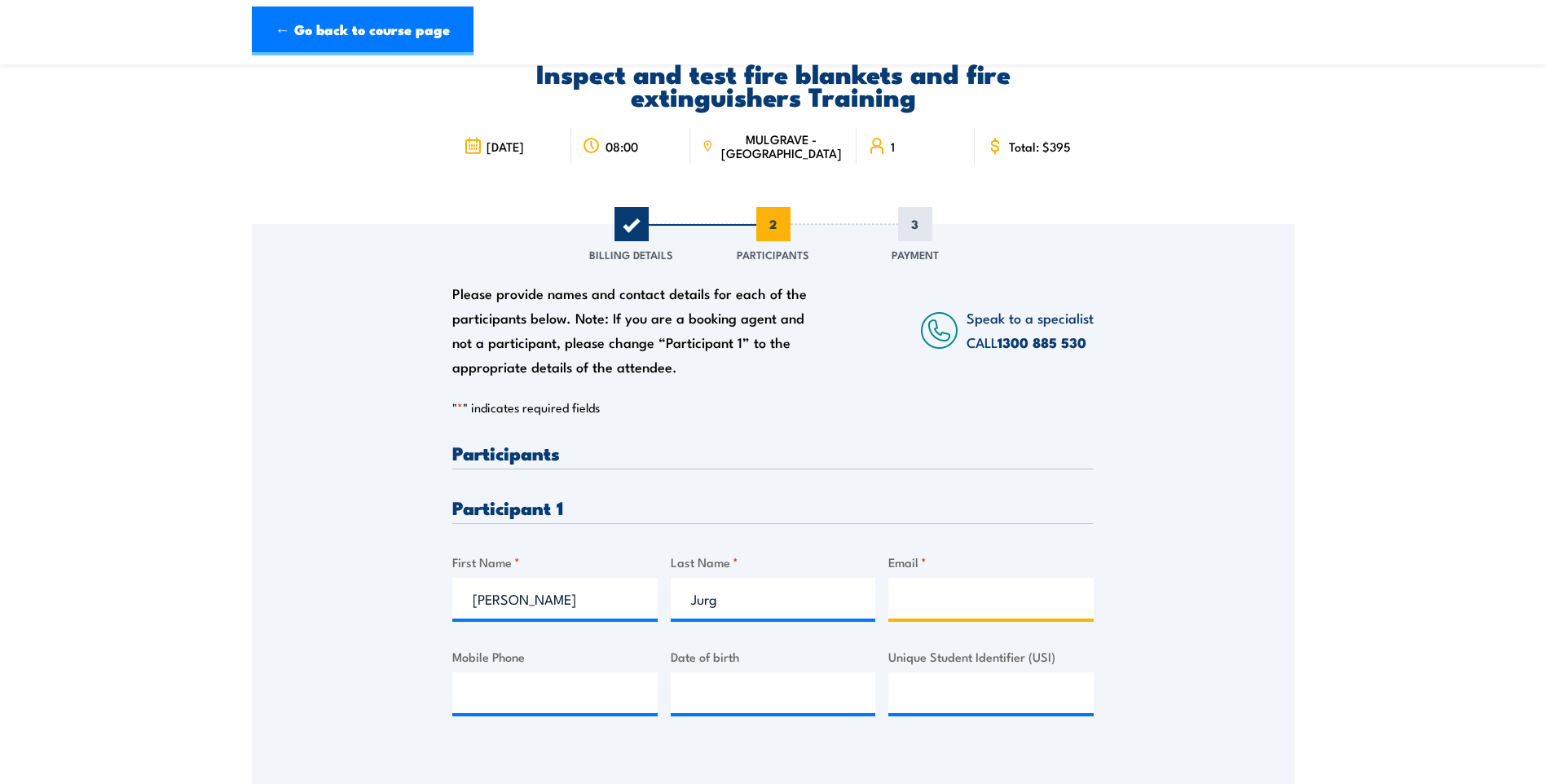 type on "renee@australianwind.com.au" 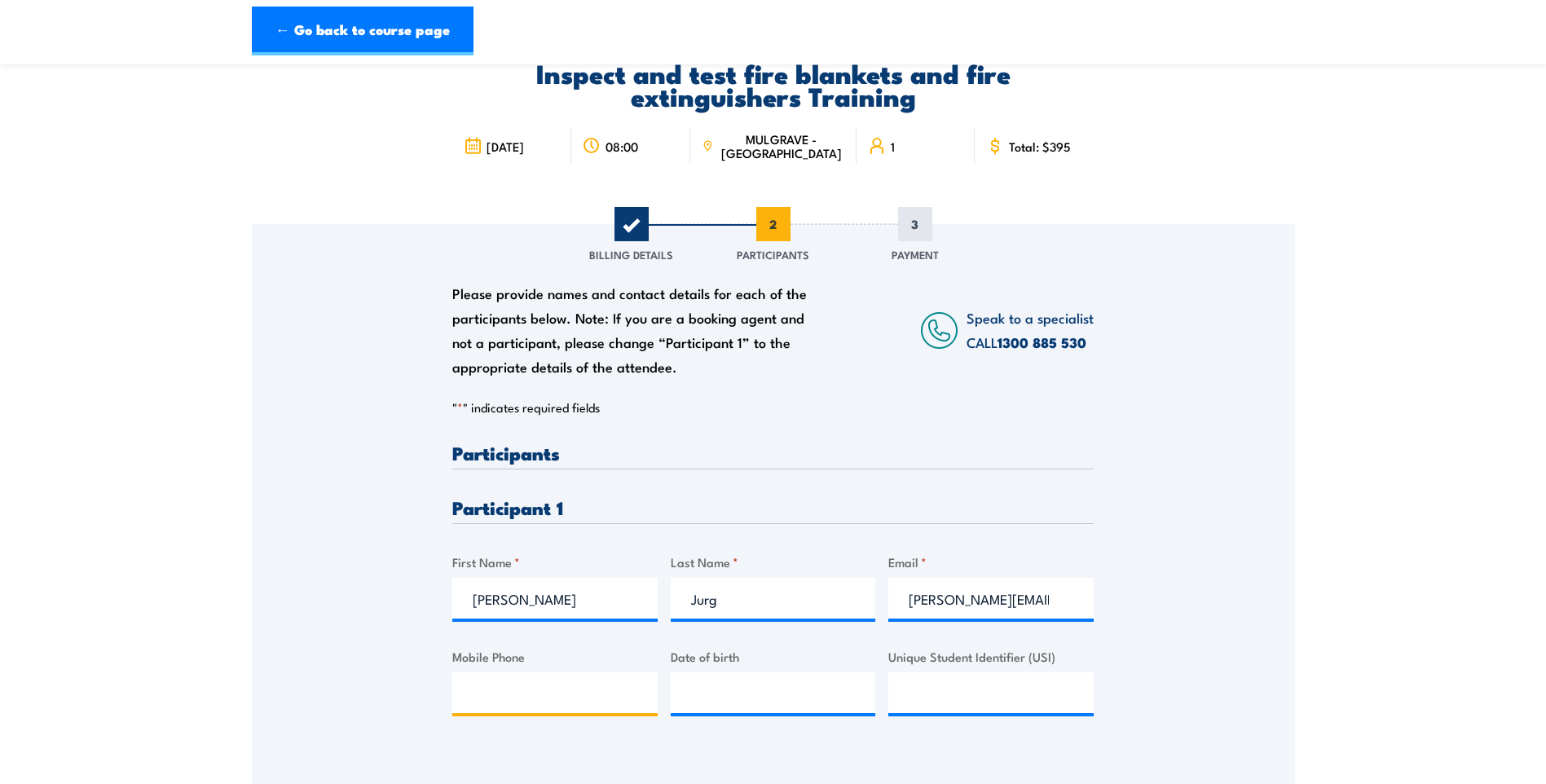 type on "0418880872" 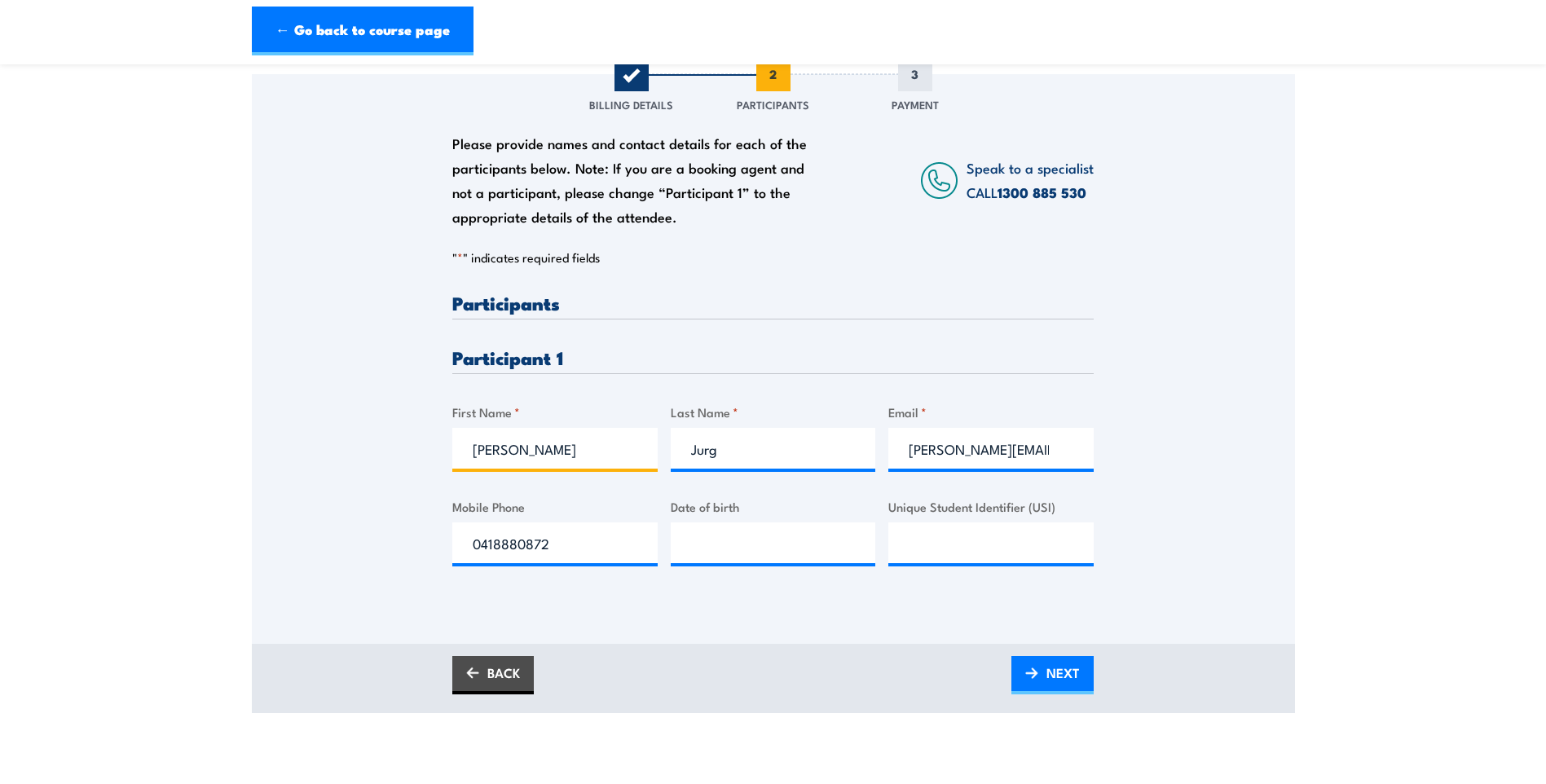 scroll, scrollTop: 244, scrollLeft: 0, axis: vertical 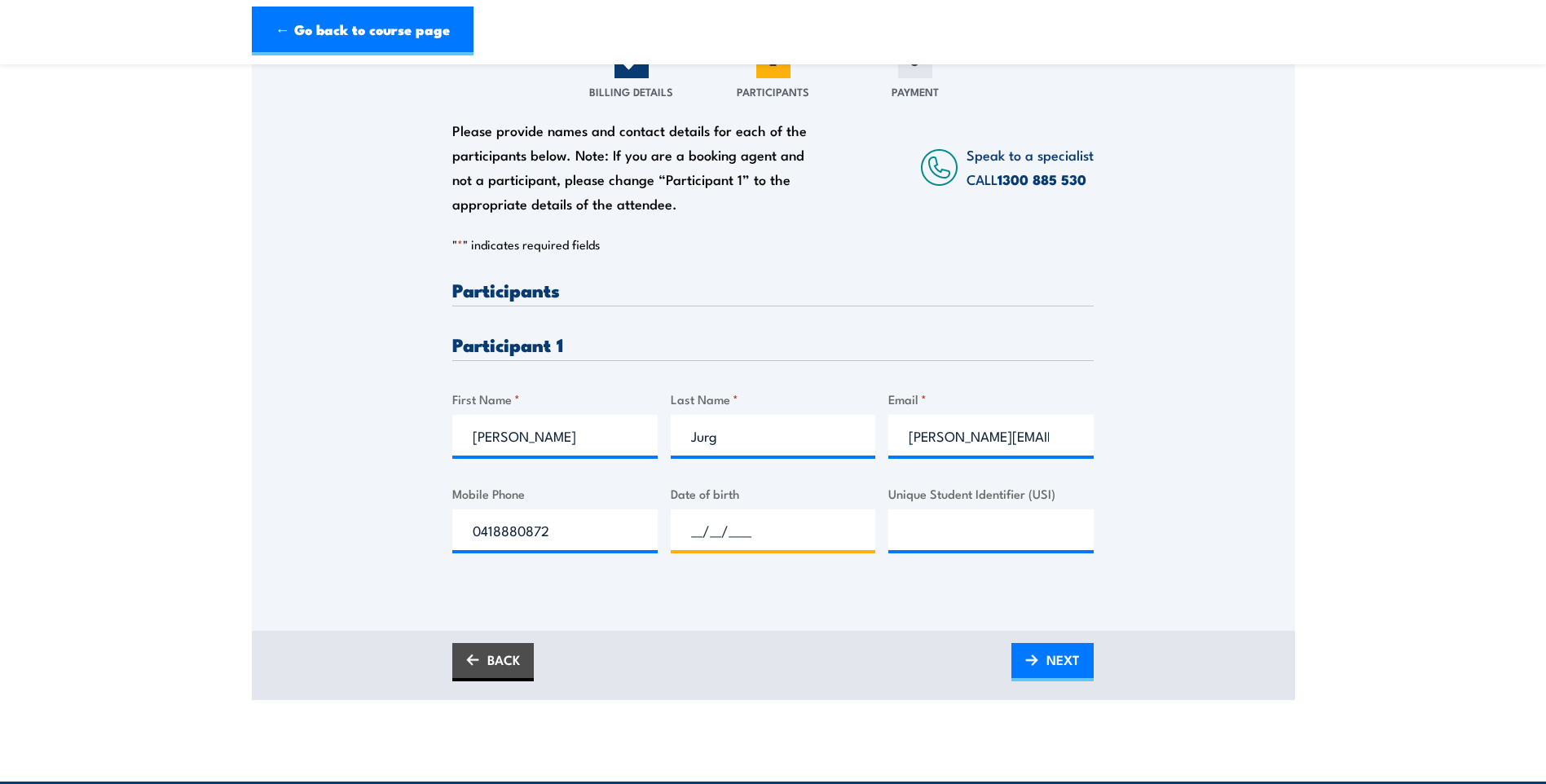 click on "__/__/____" at bounding box center (773, 530) 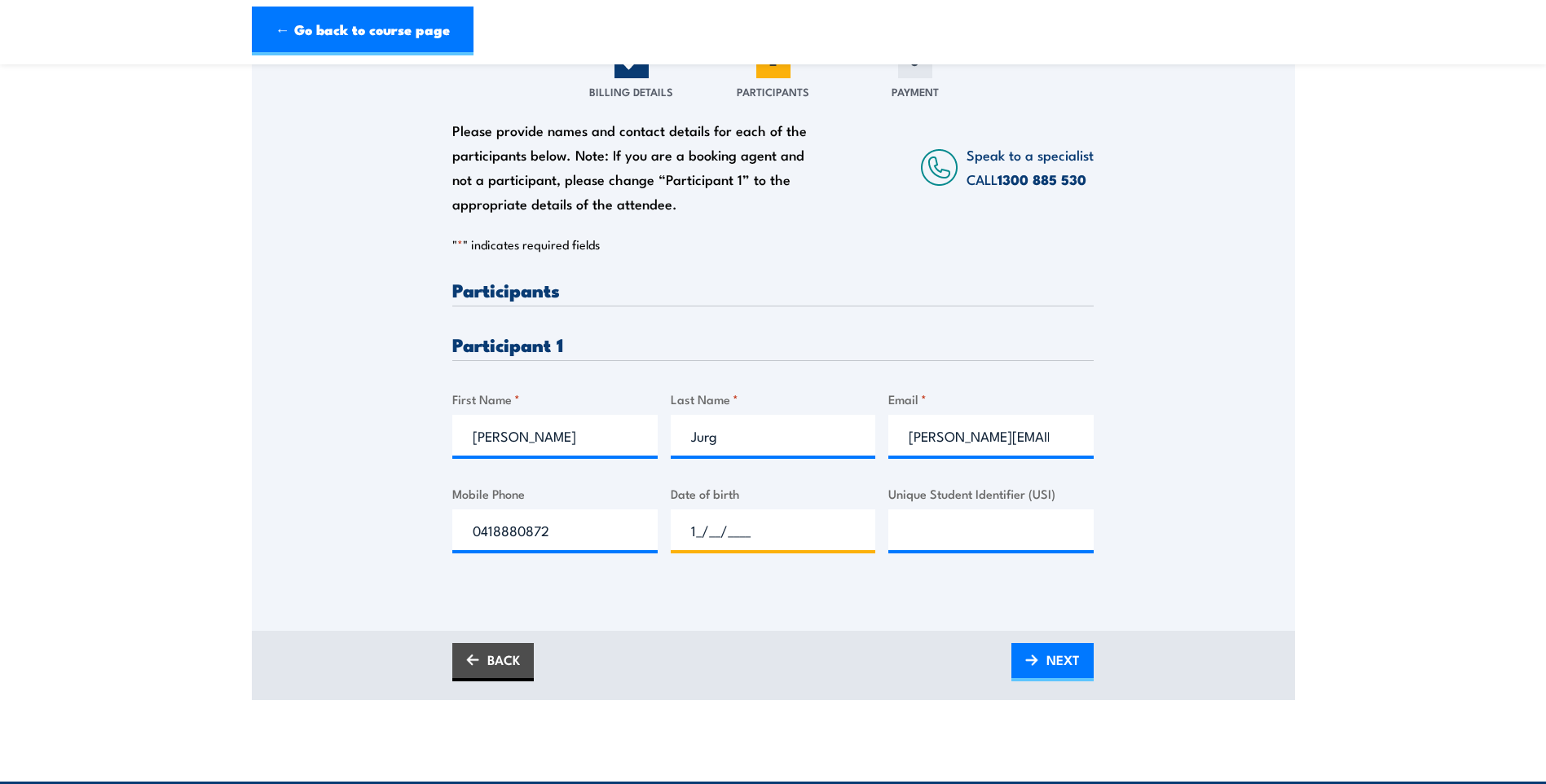 type on "__/__/____" 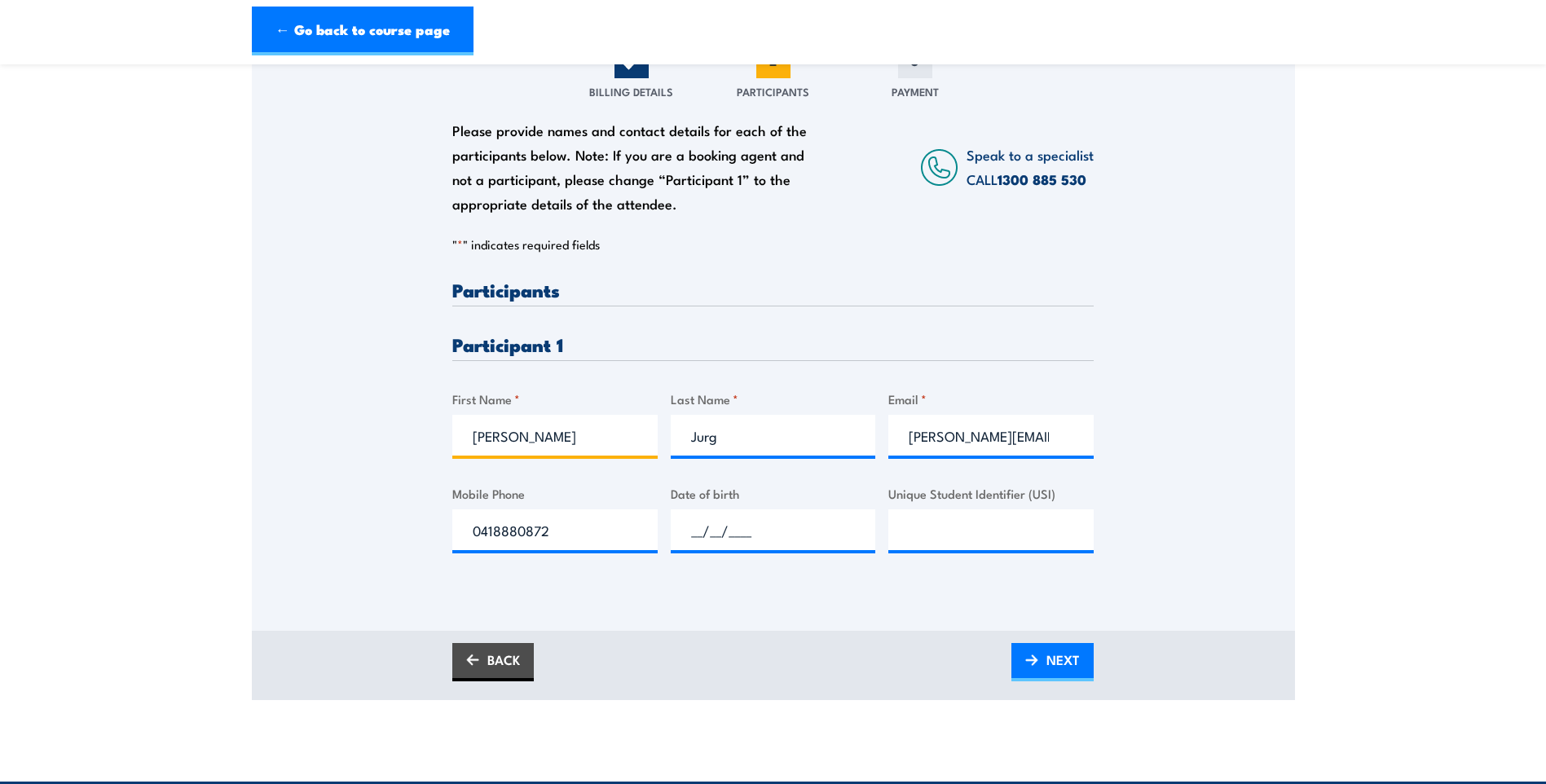 type 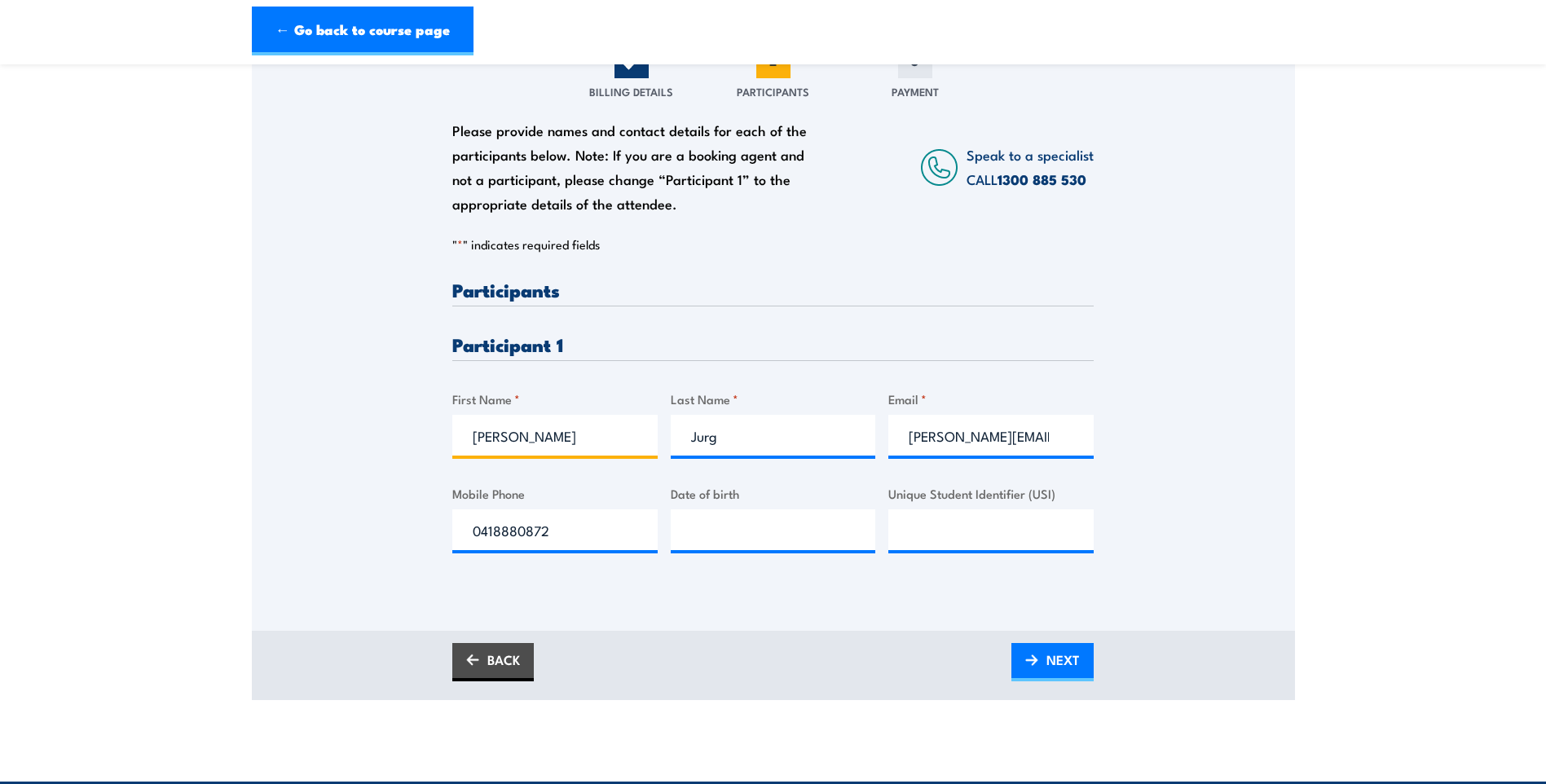 click on "Renee" at bounding box center [555, 435] 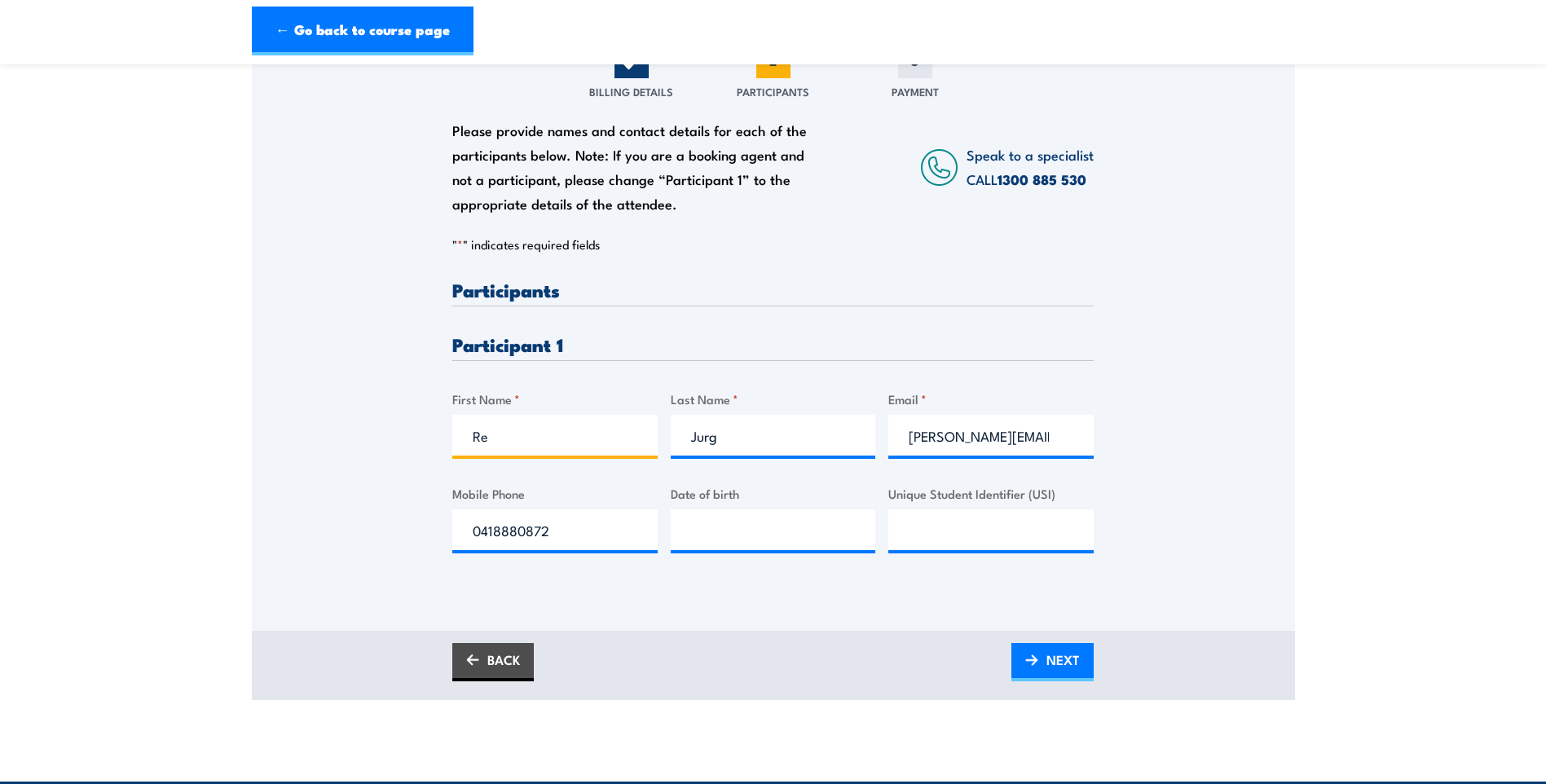 type on "R" 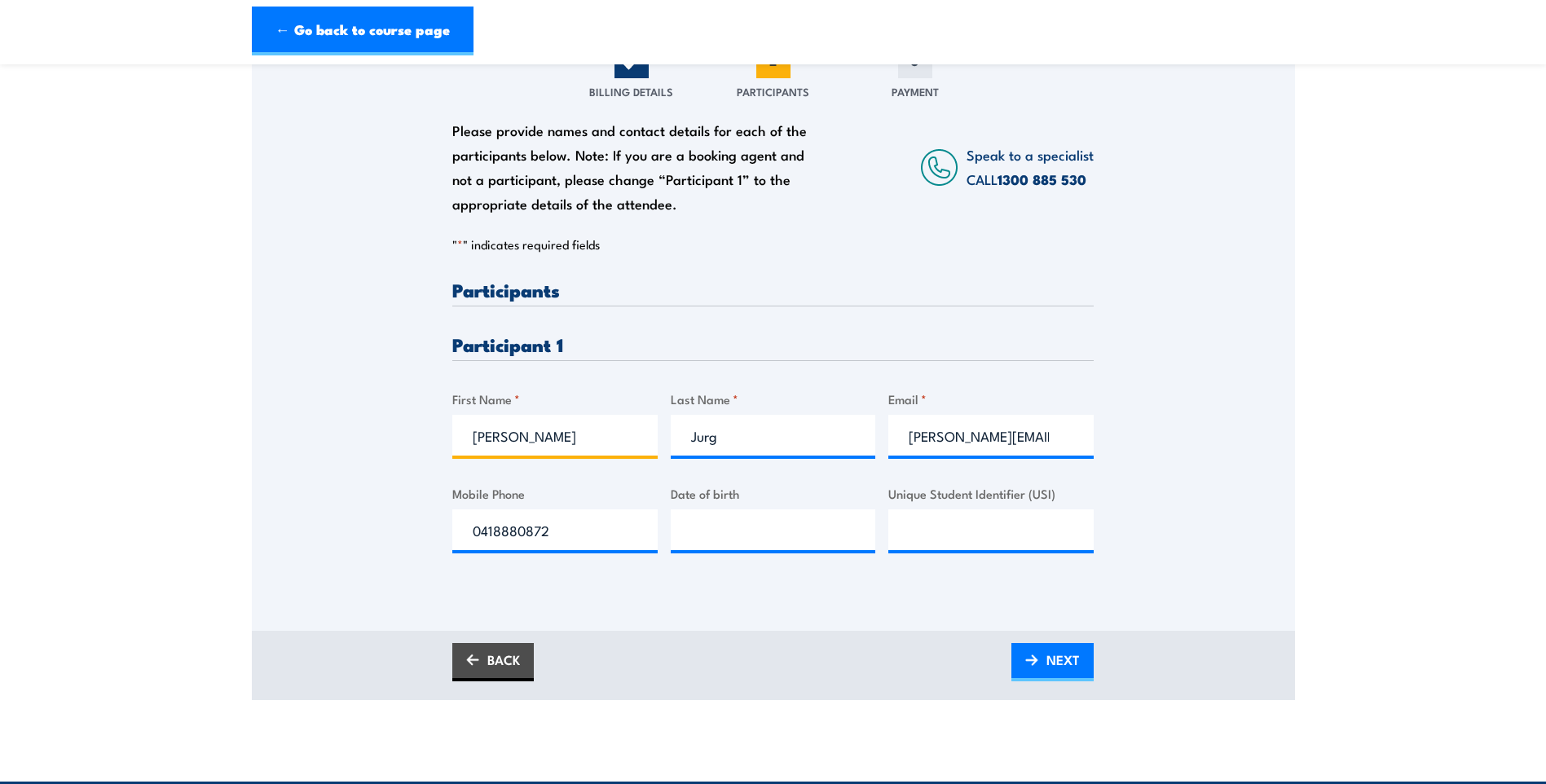 type on "Cooper" 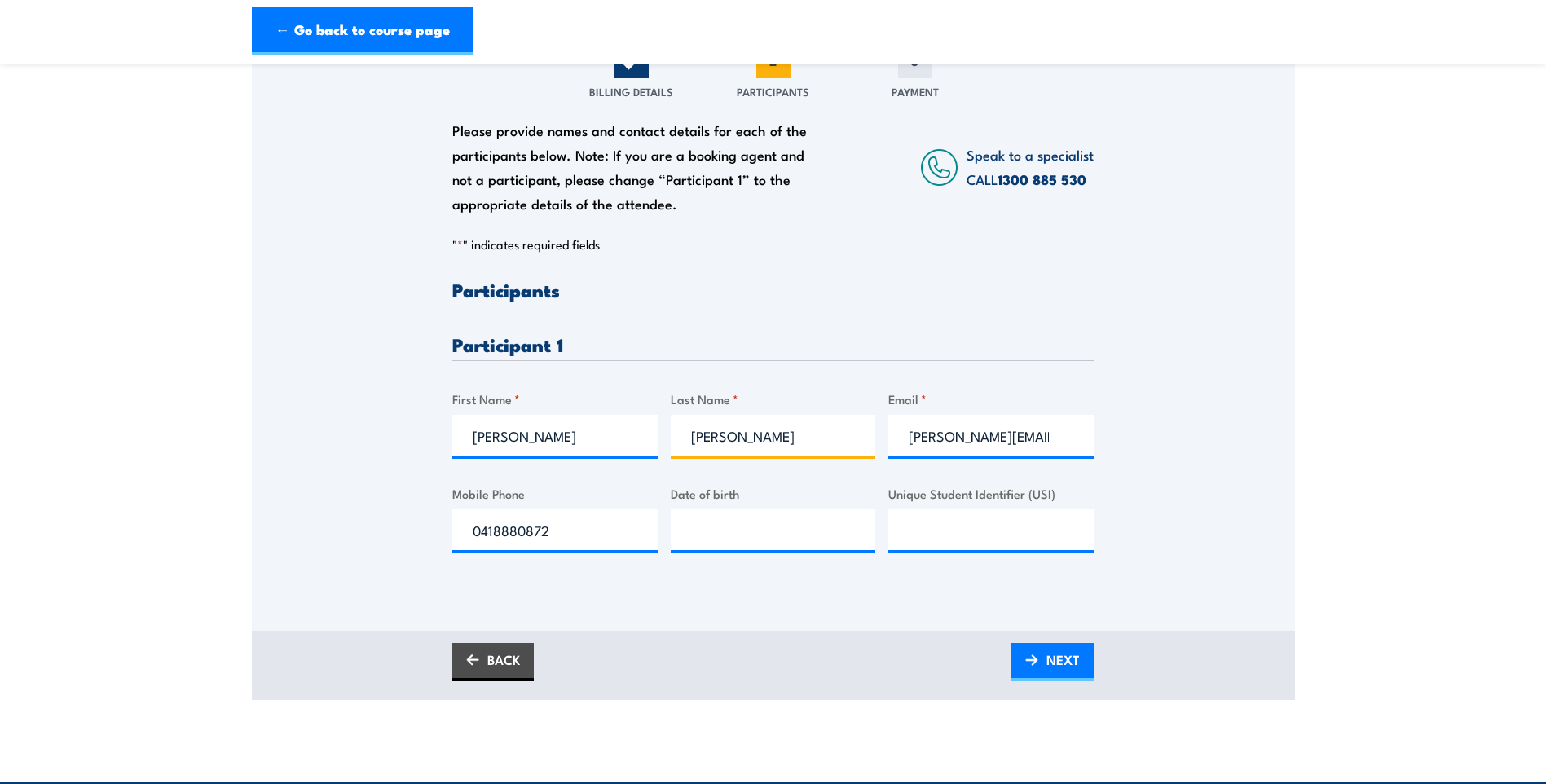 type on "James" 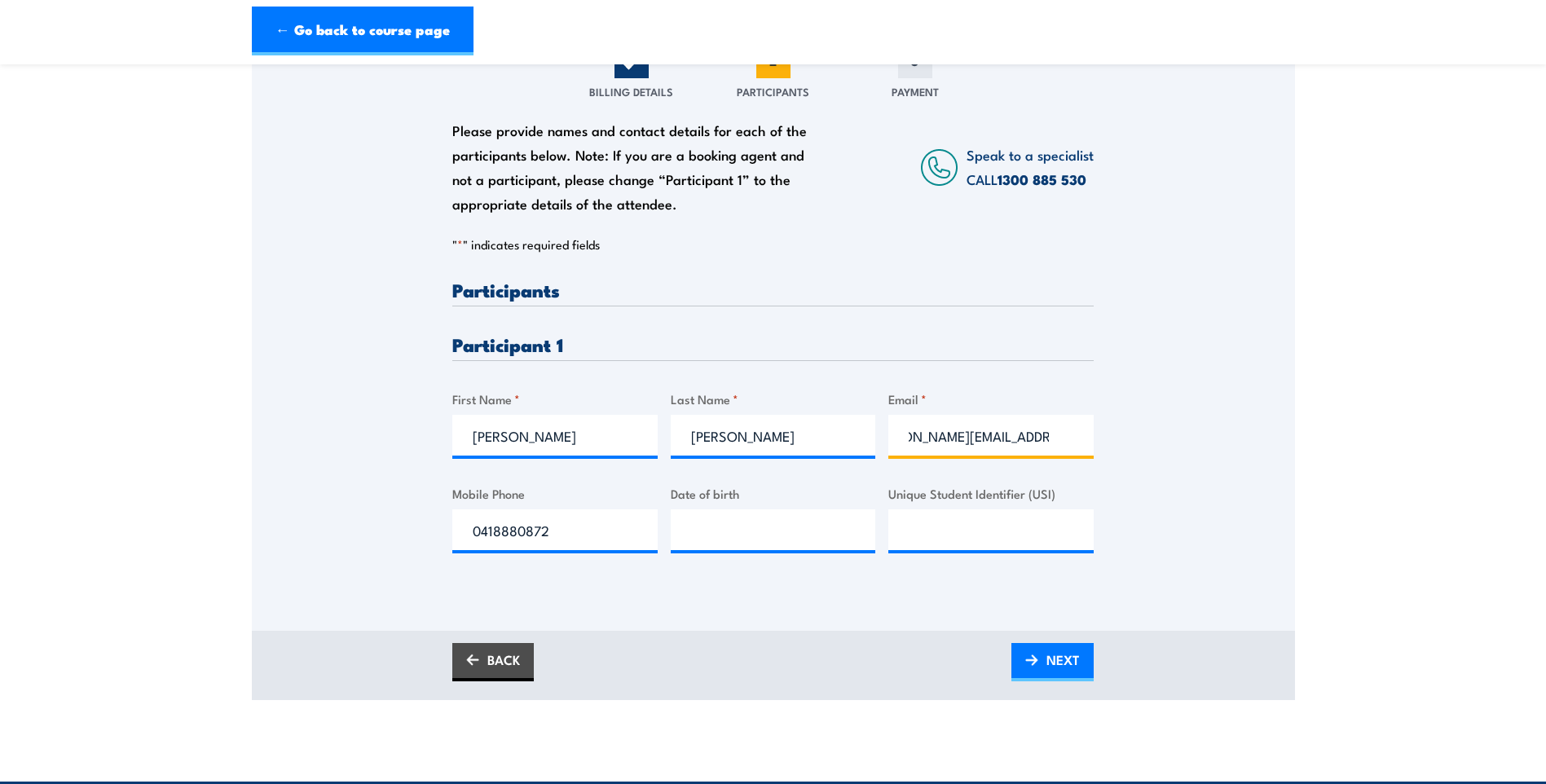 scroll, scrollTop: 0, scrollLeft: 50, axis: horizontal 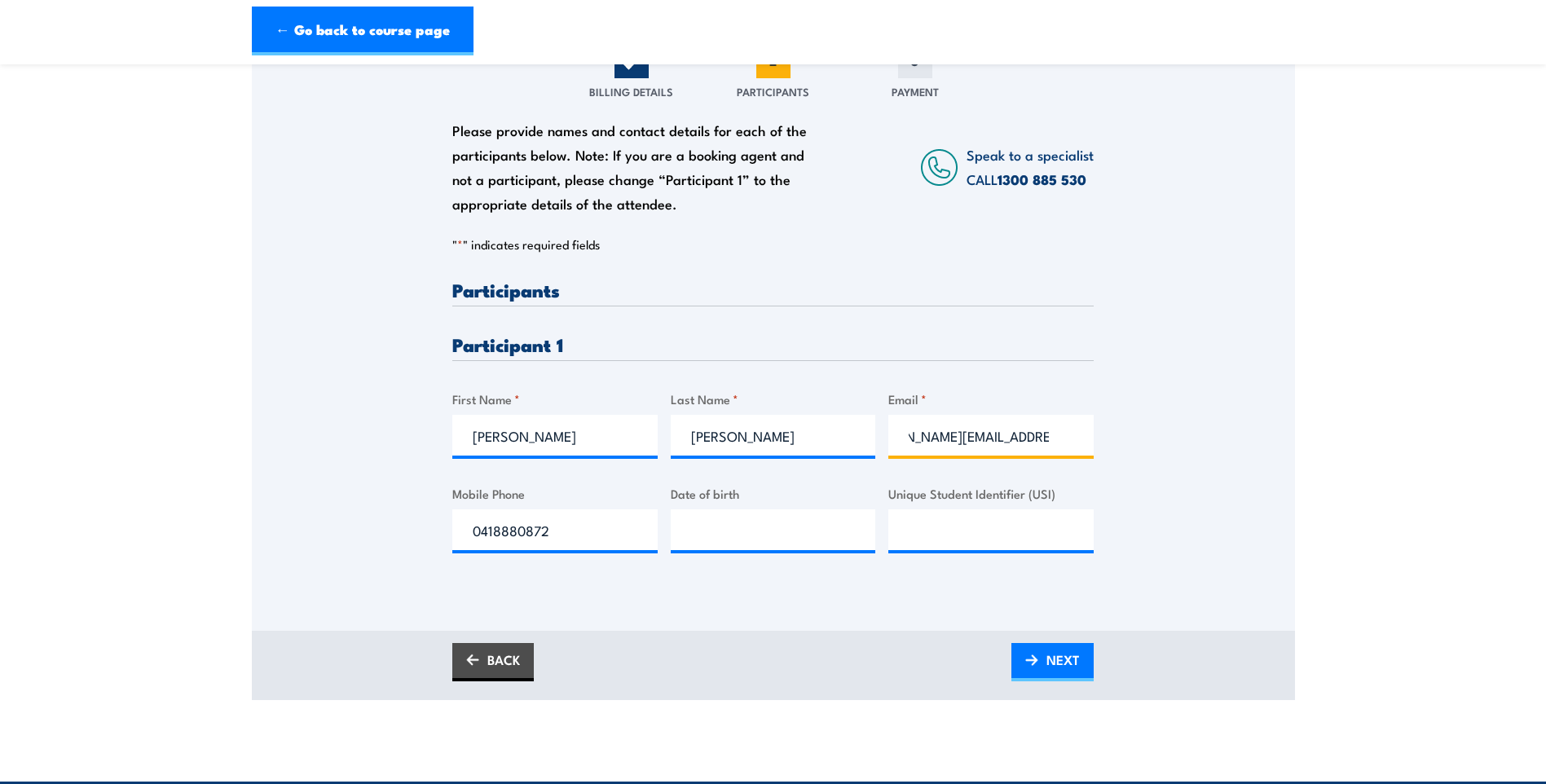 type on "cooper@australainwind.com.au" 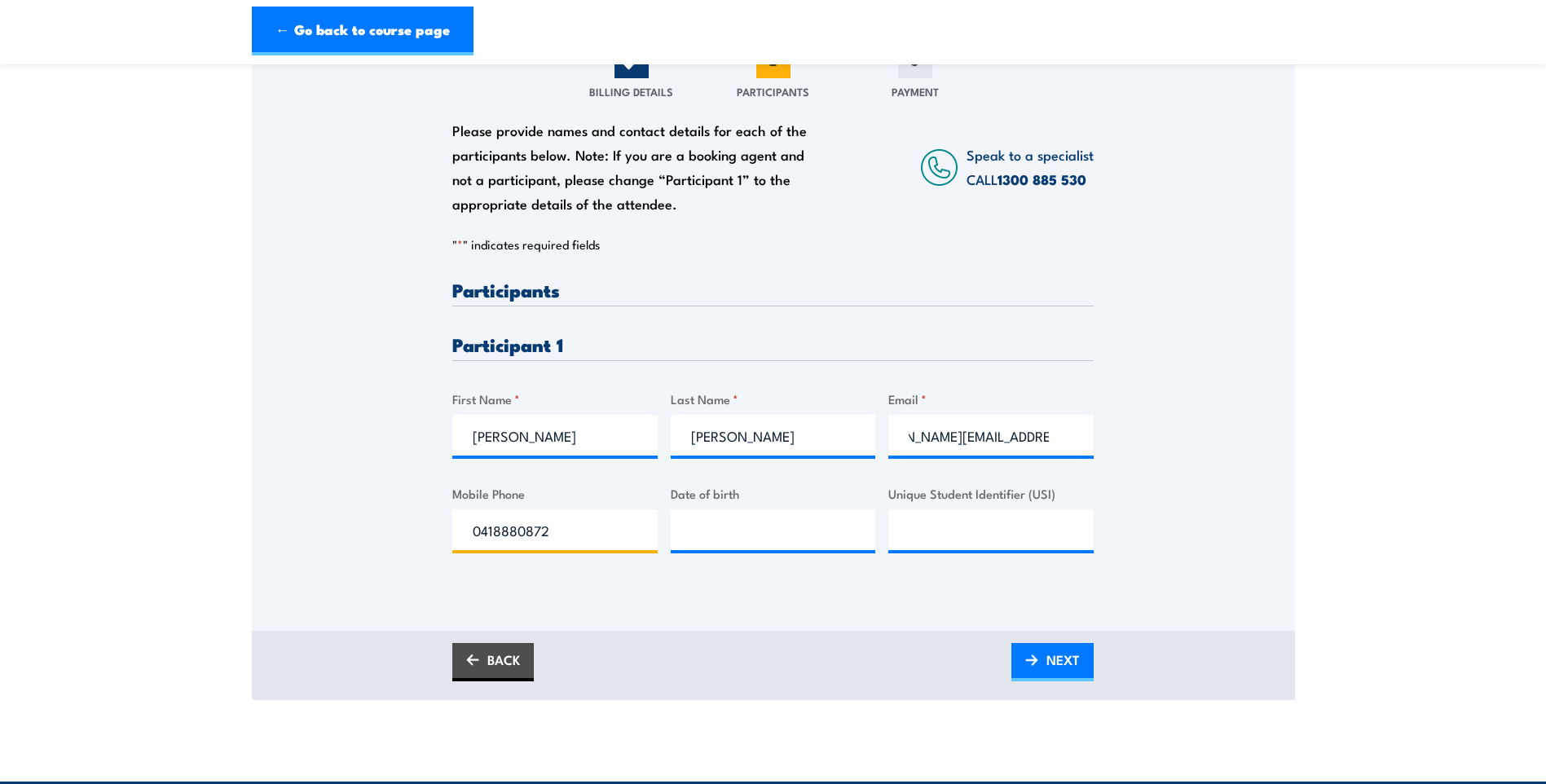 scroll, scrollTop: 0, scrollLeft: 0, axis: both 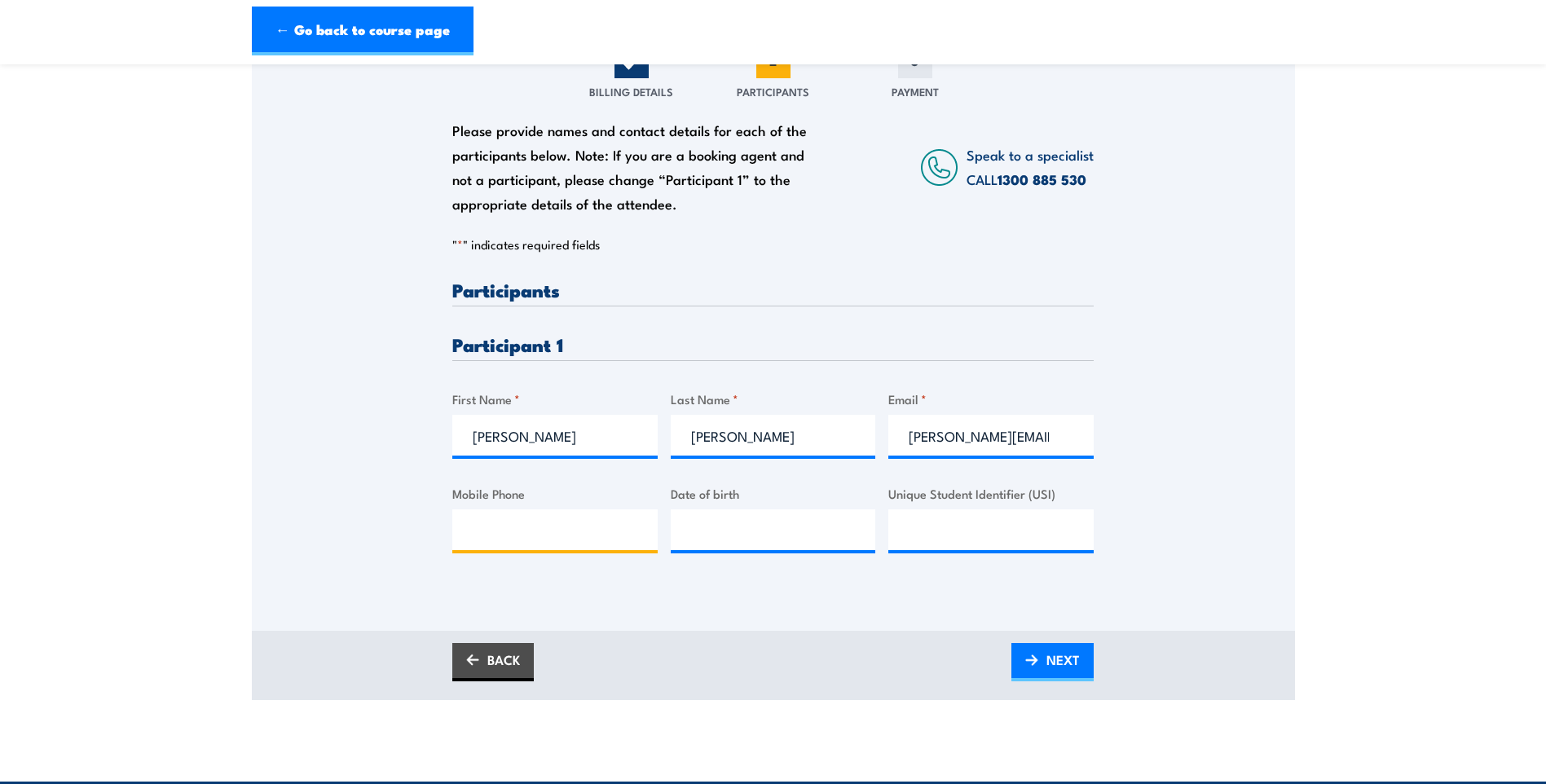 click on "Mobile Phone" at bounding box center (555, 530) 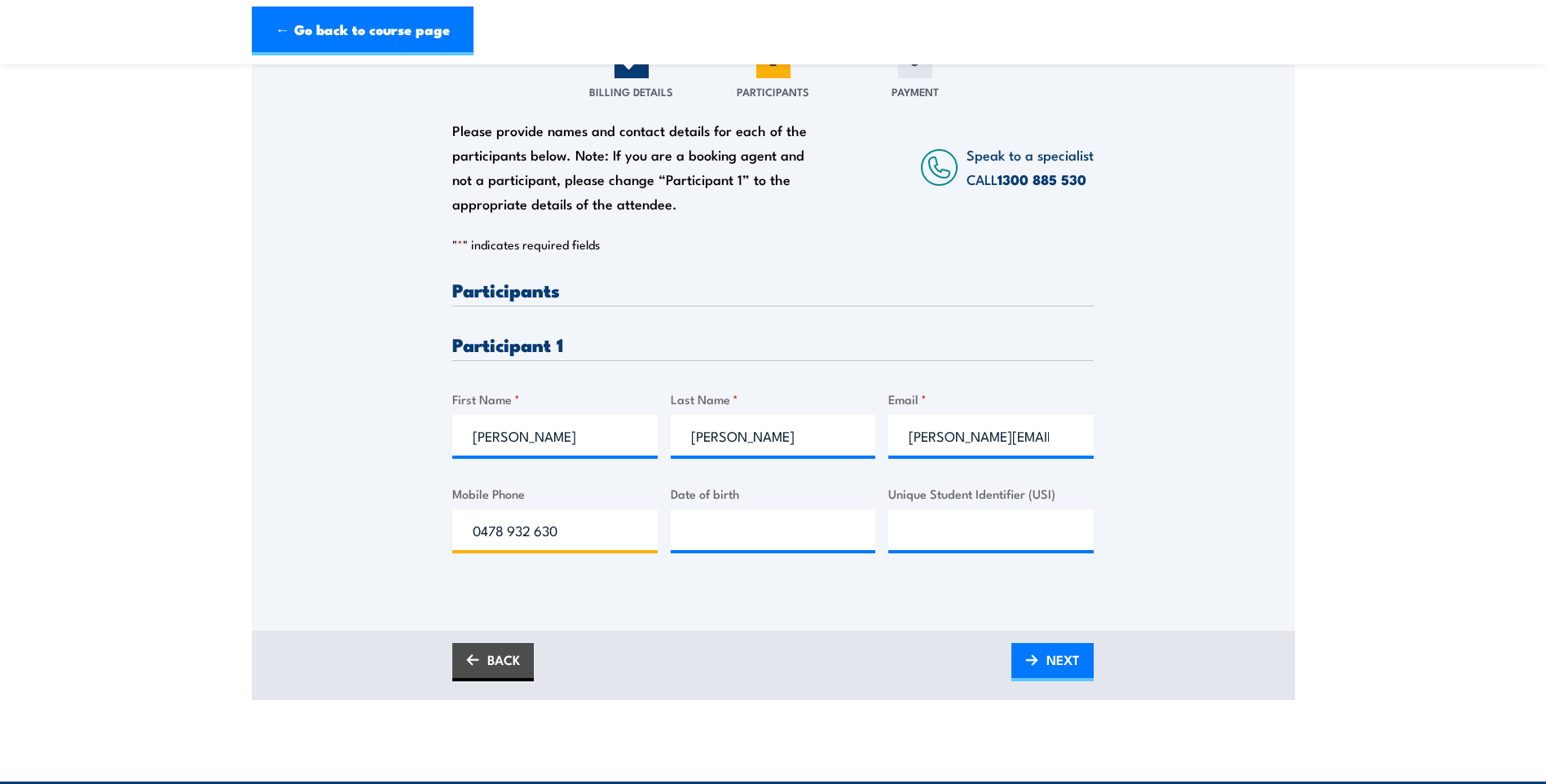 type on "0478 932 630" 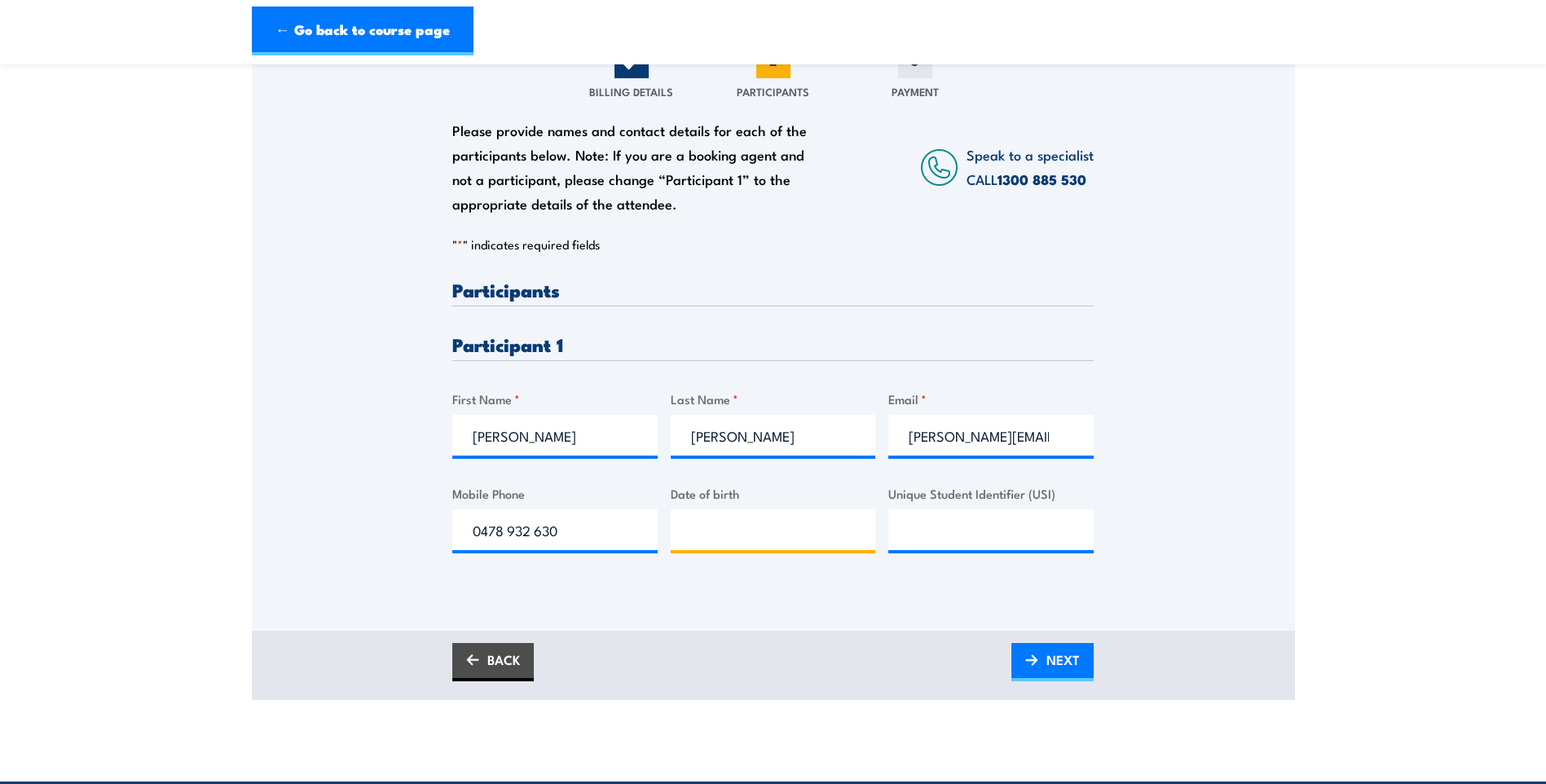 type on "__/__/____" 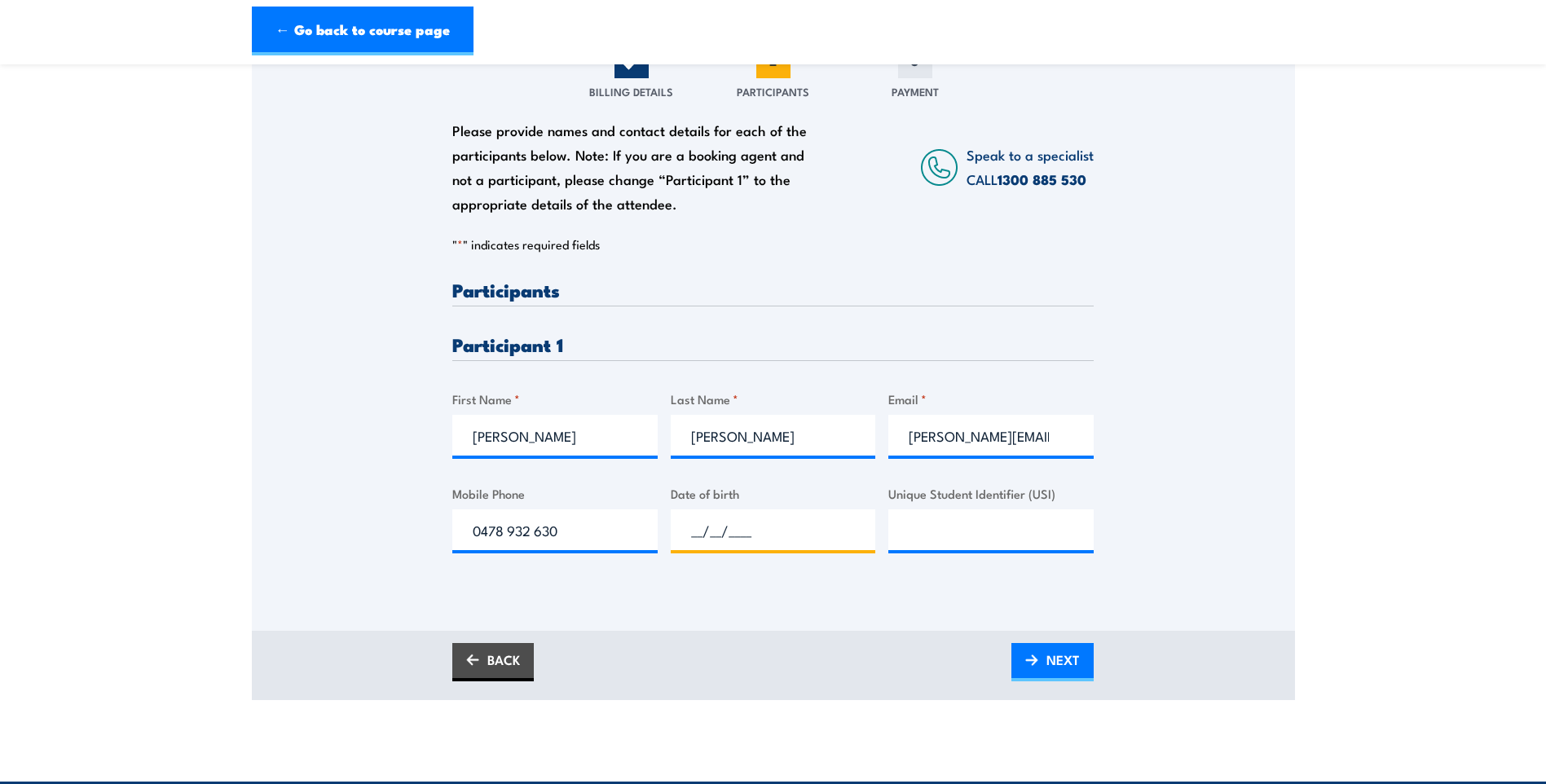 click on "__/__/____" at bounding box center [773, 530] 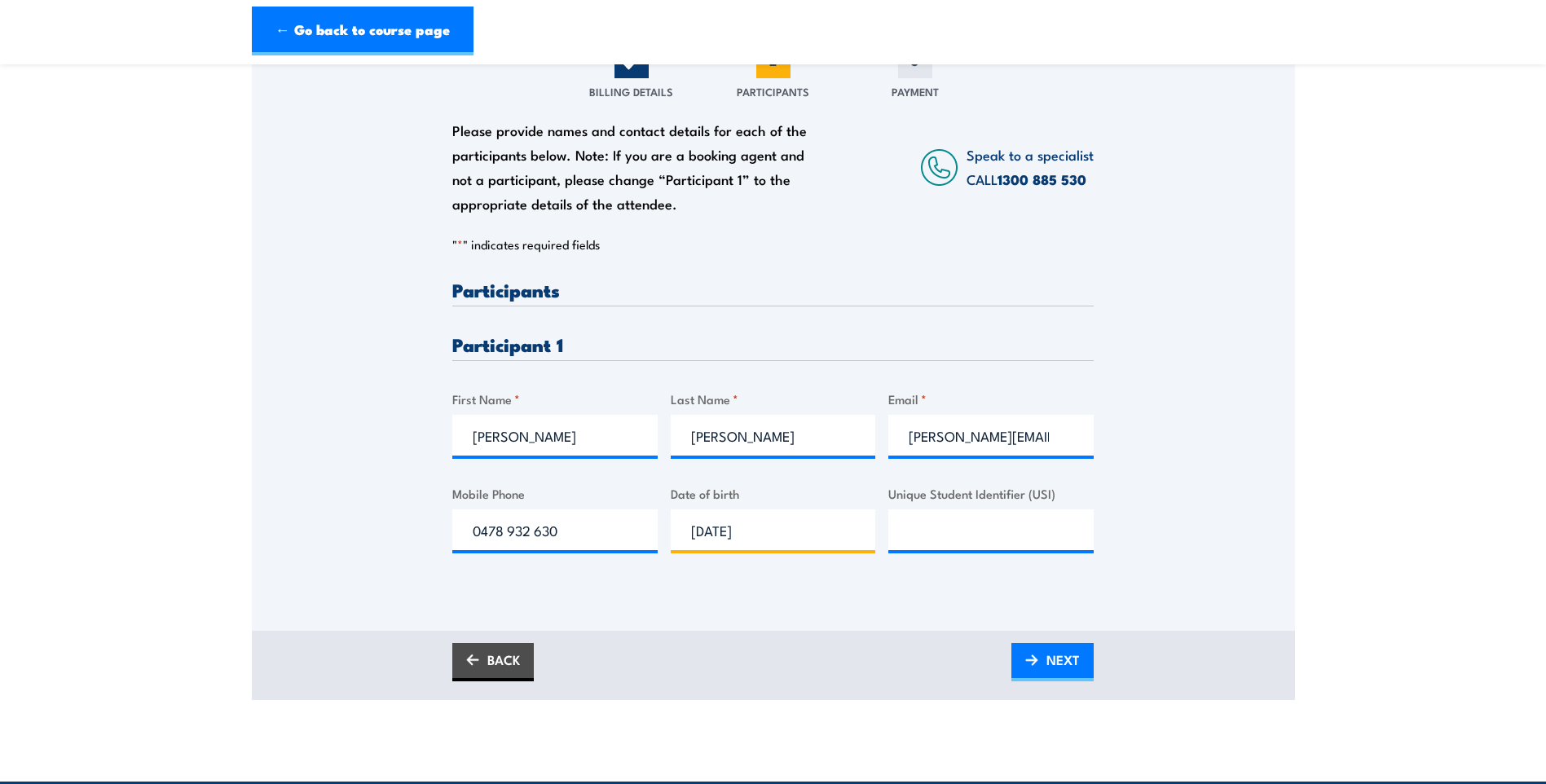 type on "24/03/2003" 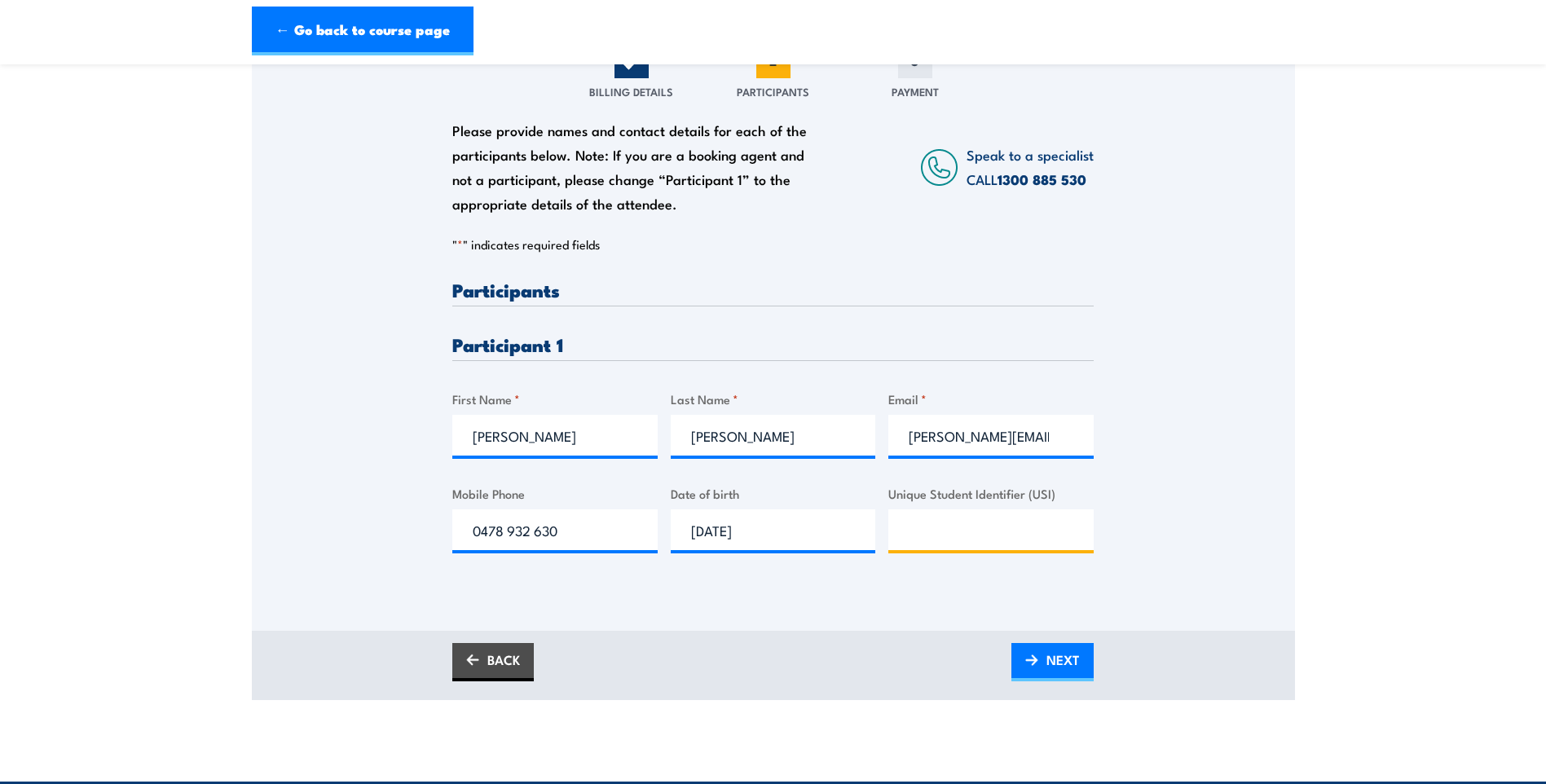 click on "Unique Student Identifier (USI)" at bounding box center (991, 530) 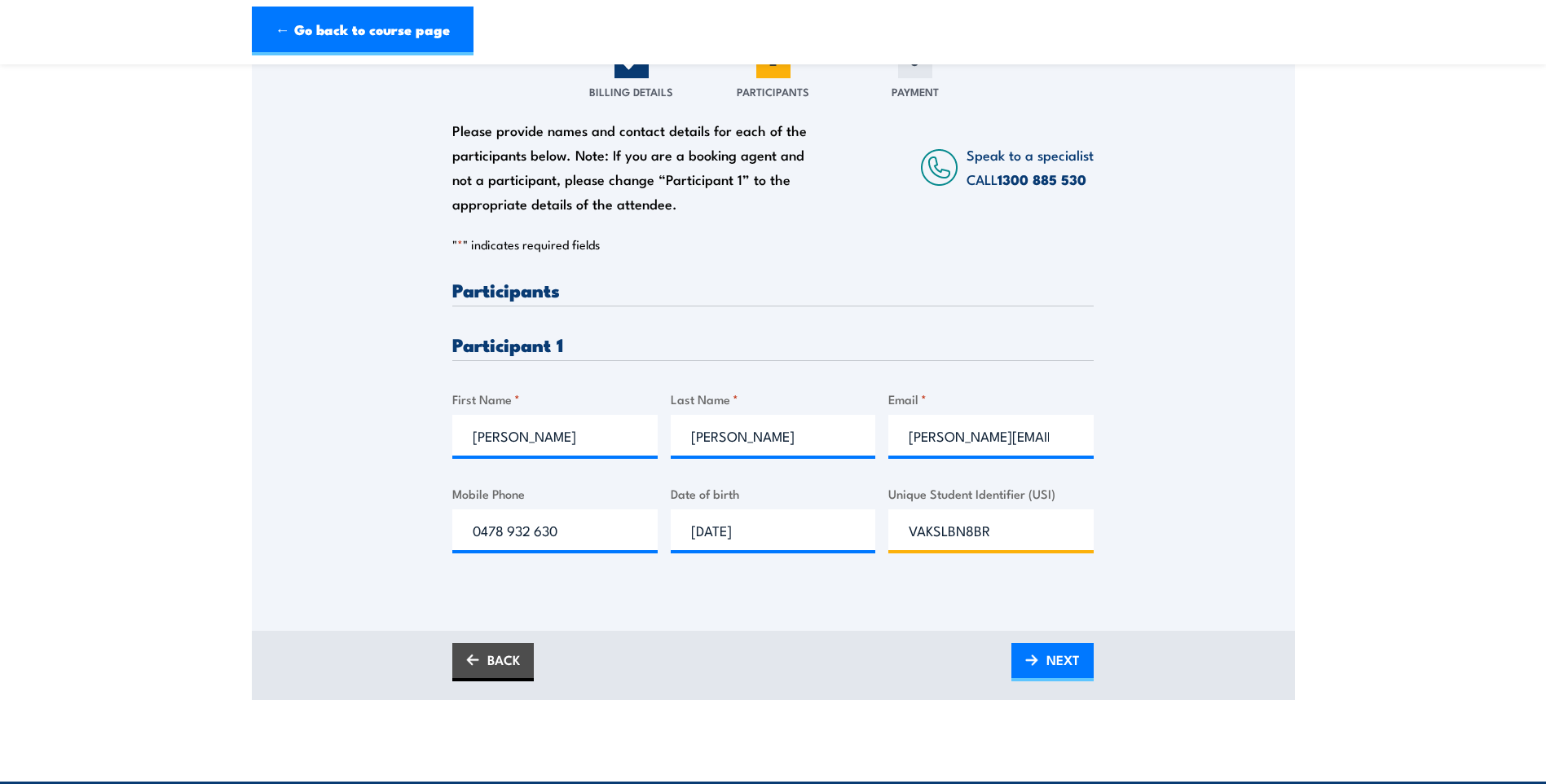 type on "VAKSLBN8BR" 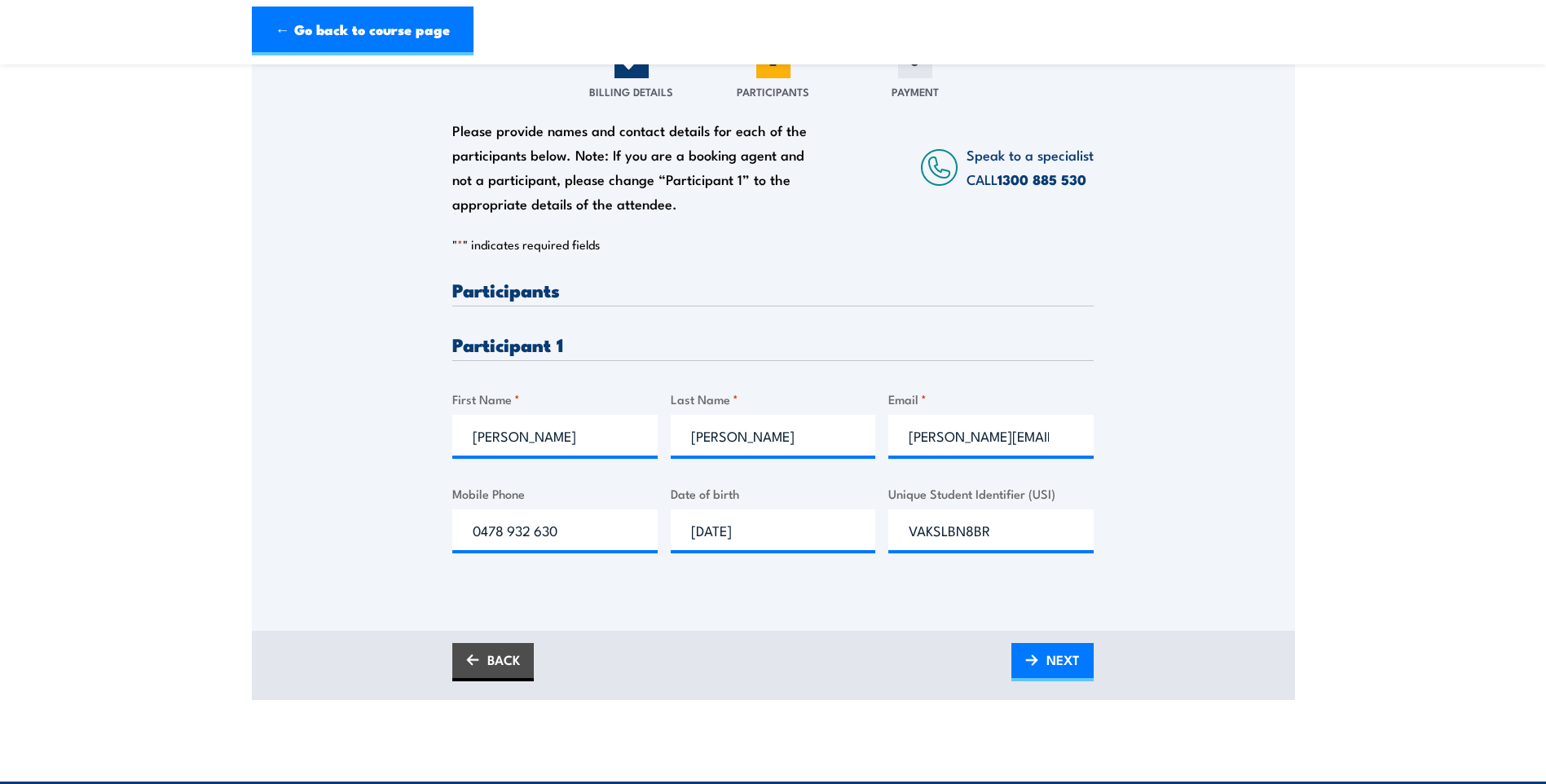 click on "Inspect and test fire blankets and fire extinguishers Training
25 July 2025 08:00 1 CALL" at bounding box center [773, 268] 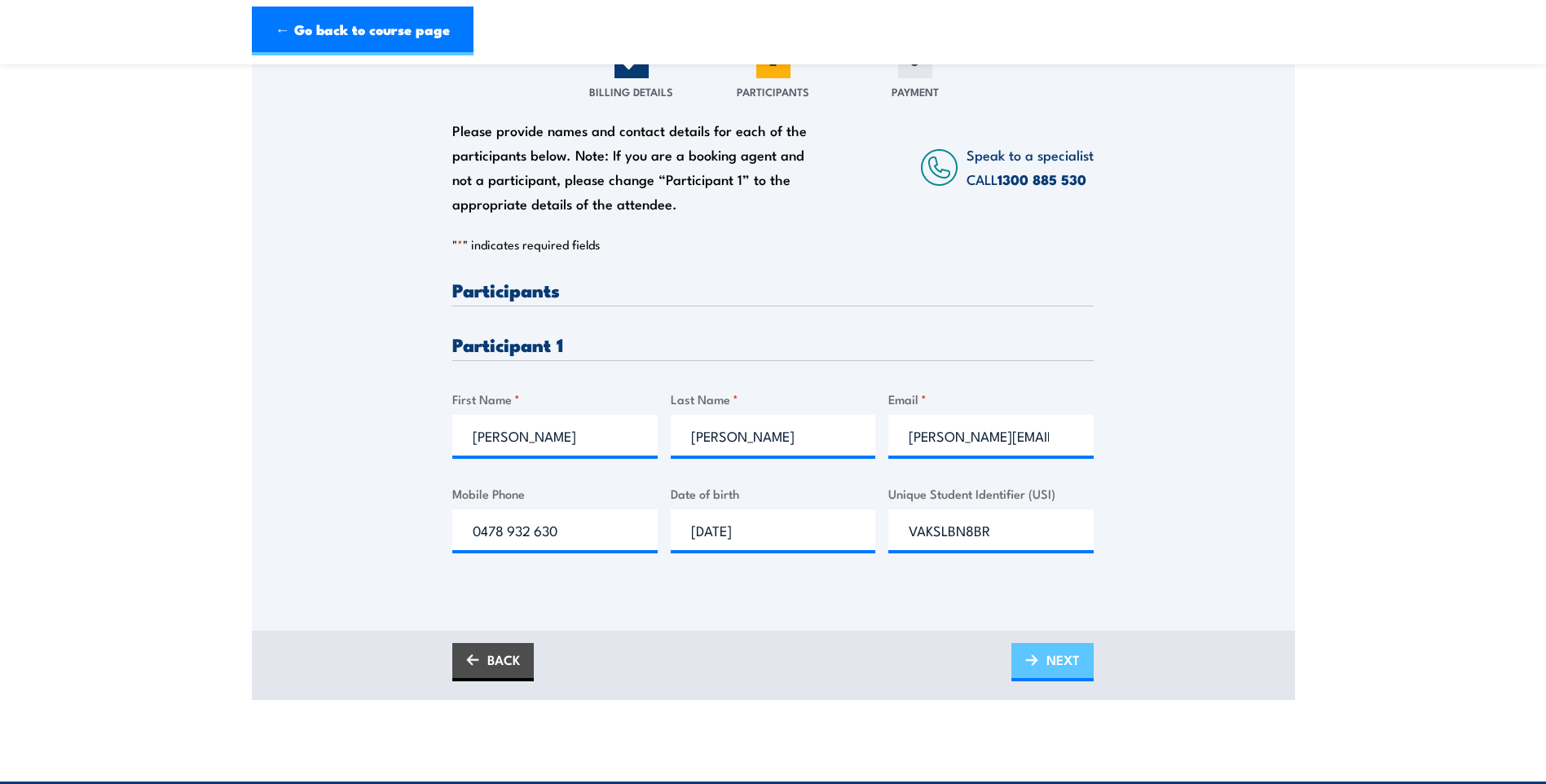 click on "NEXT" at bounding box center [1063, 659] 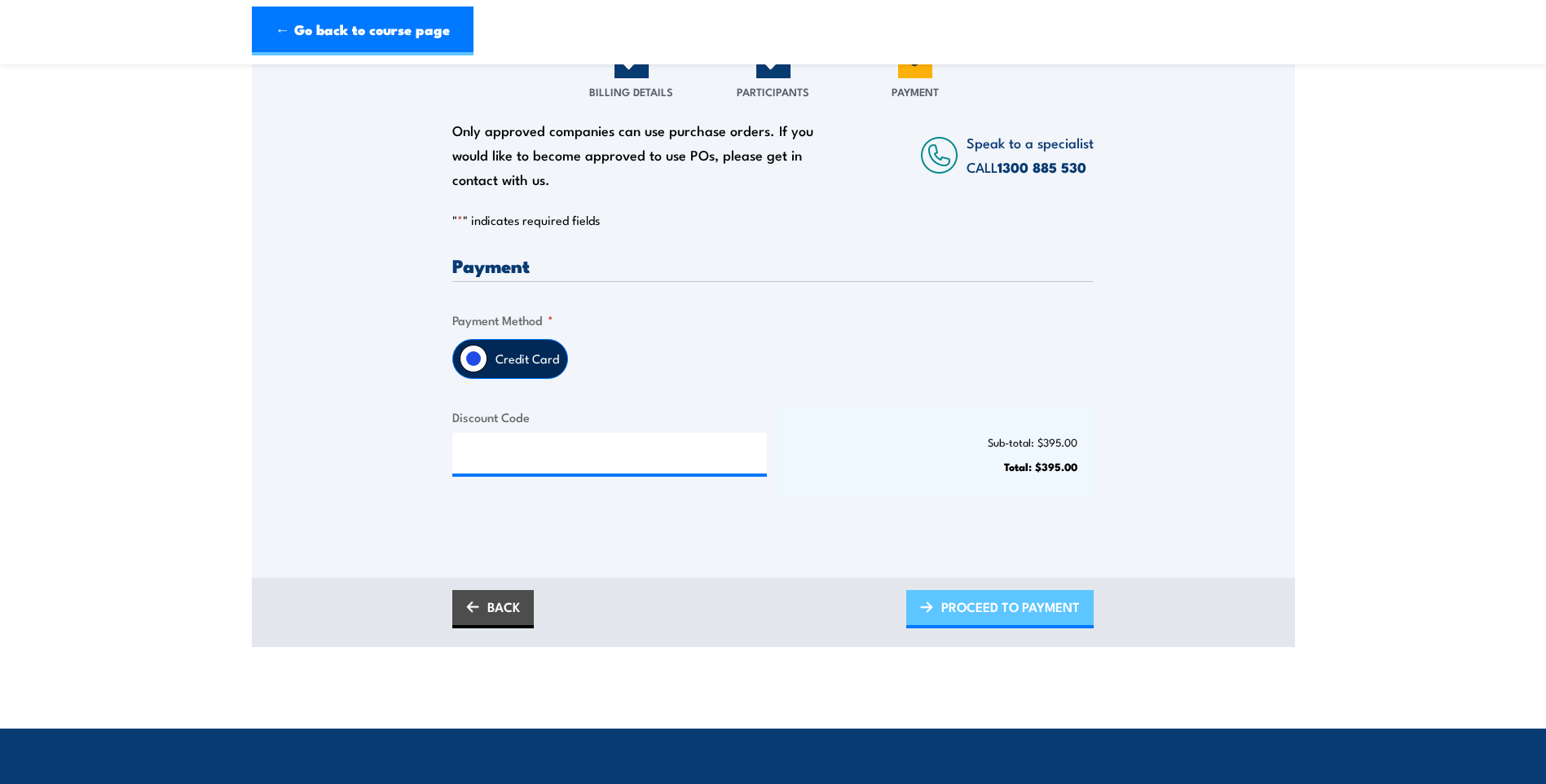 scroll, scrollTop: 32, scrollLeft: 0, axis: vertical 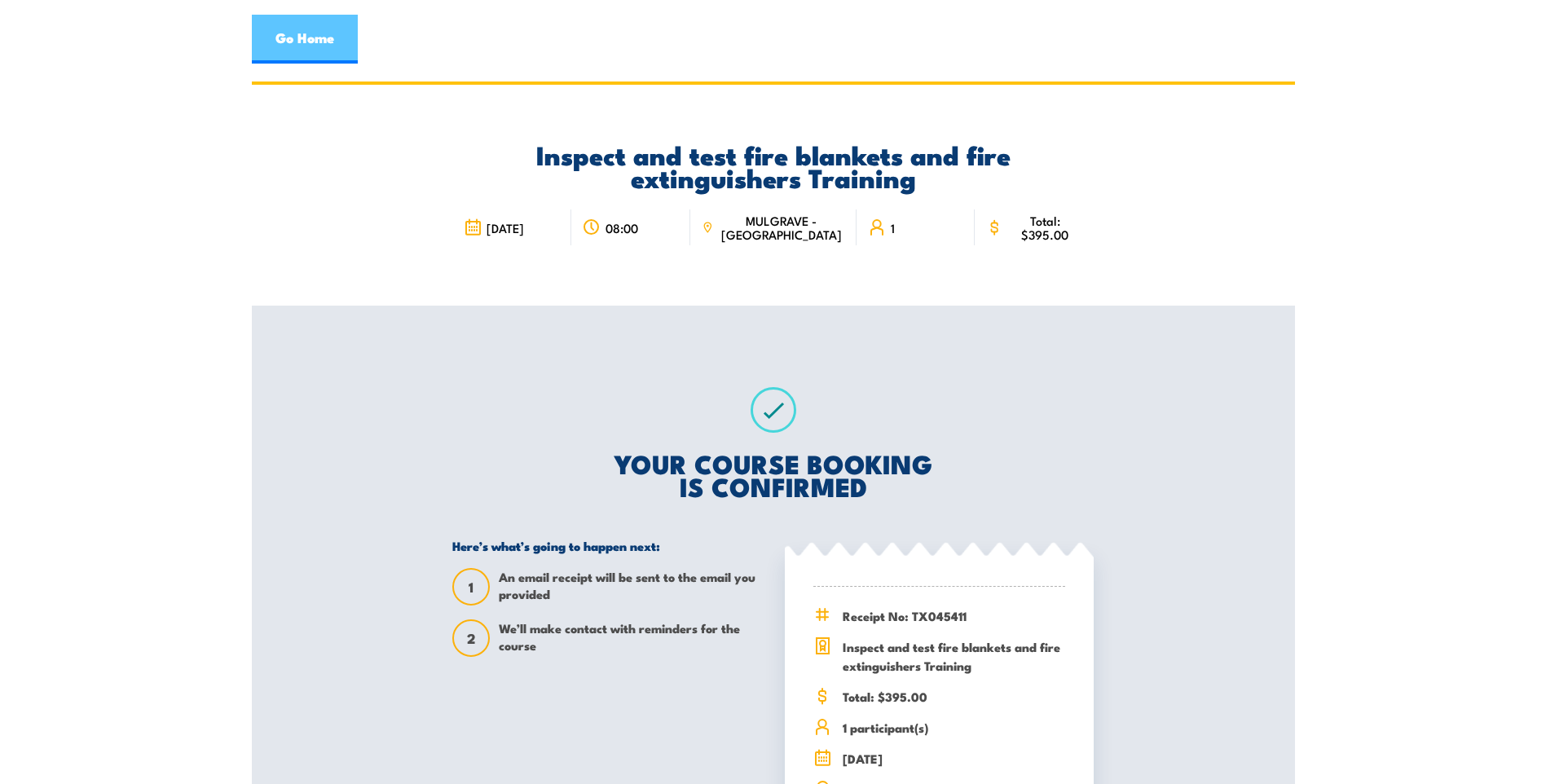 click on "Go Home" at bounding box center (305, 39) 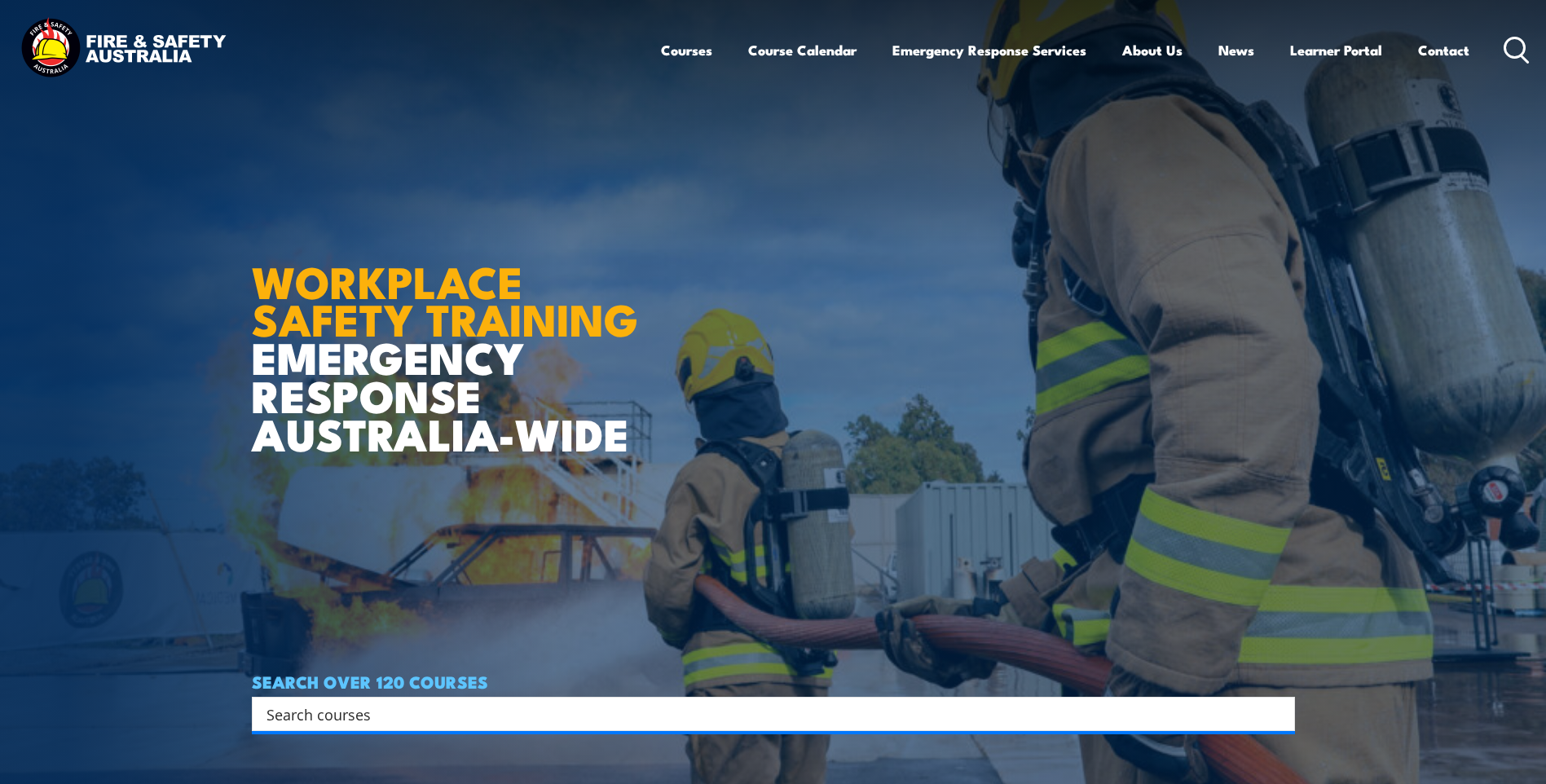 scroll, scrollTop: 0, scrollLeft: 0, axis: both 